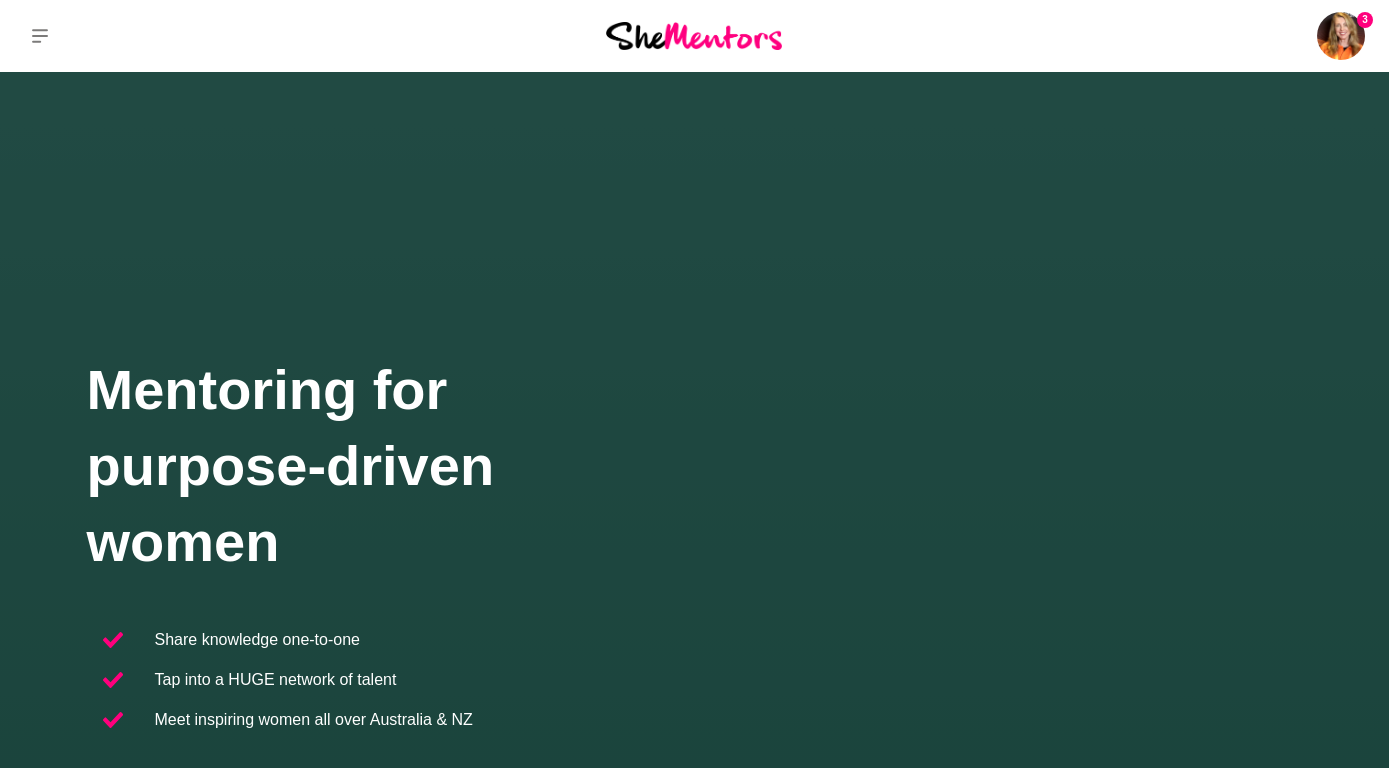 scroll, scrollTop: 0, scrollLeft: 0, axis: both 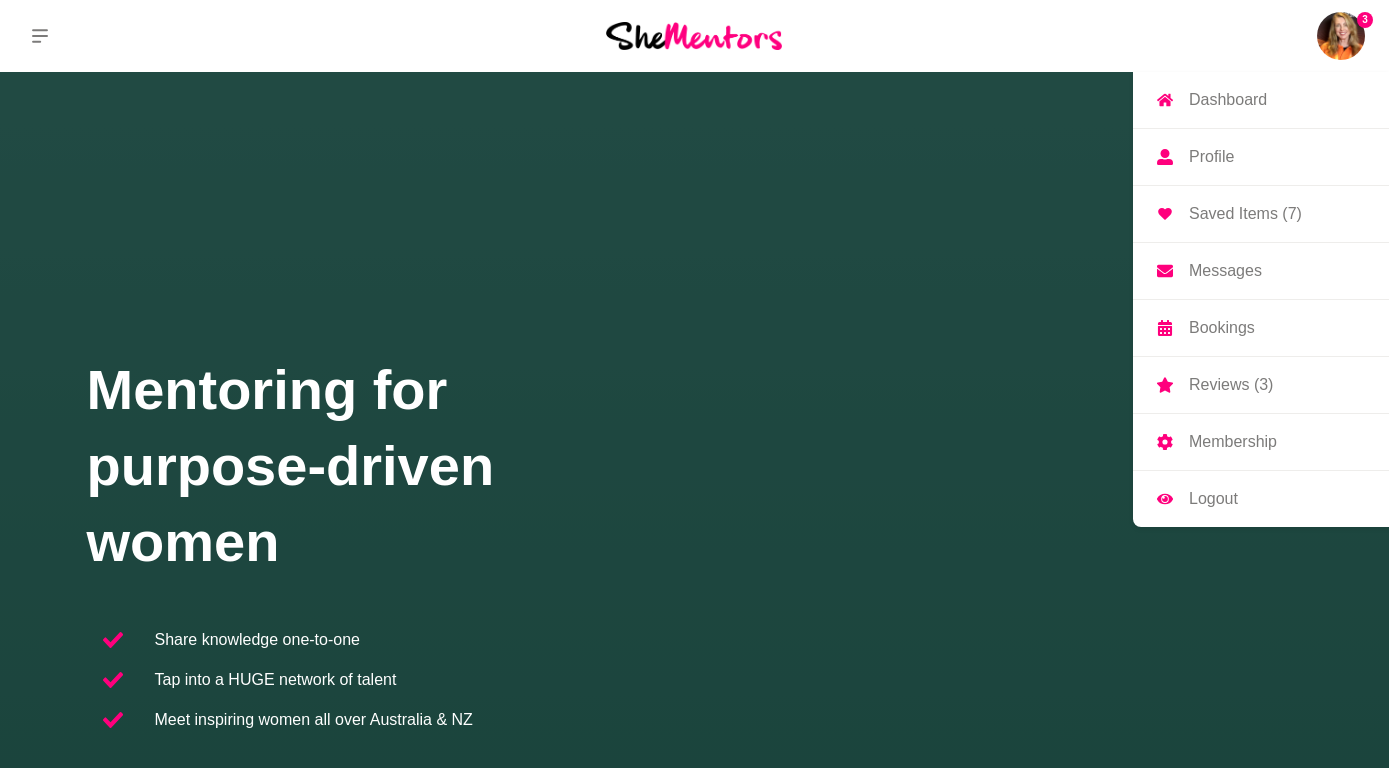 click on "Messages" at bounding box center [1225, 271] 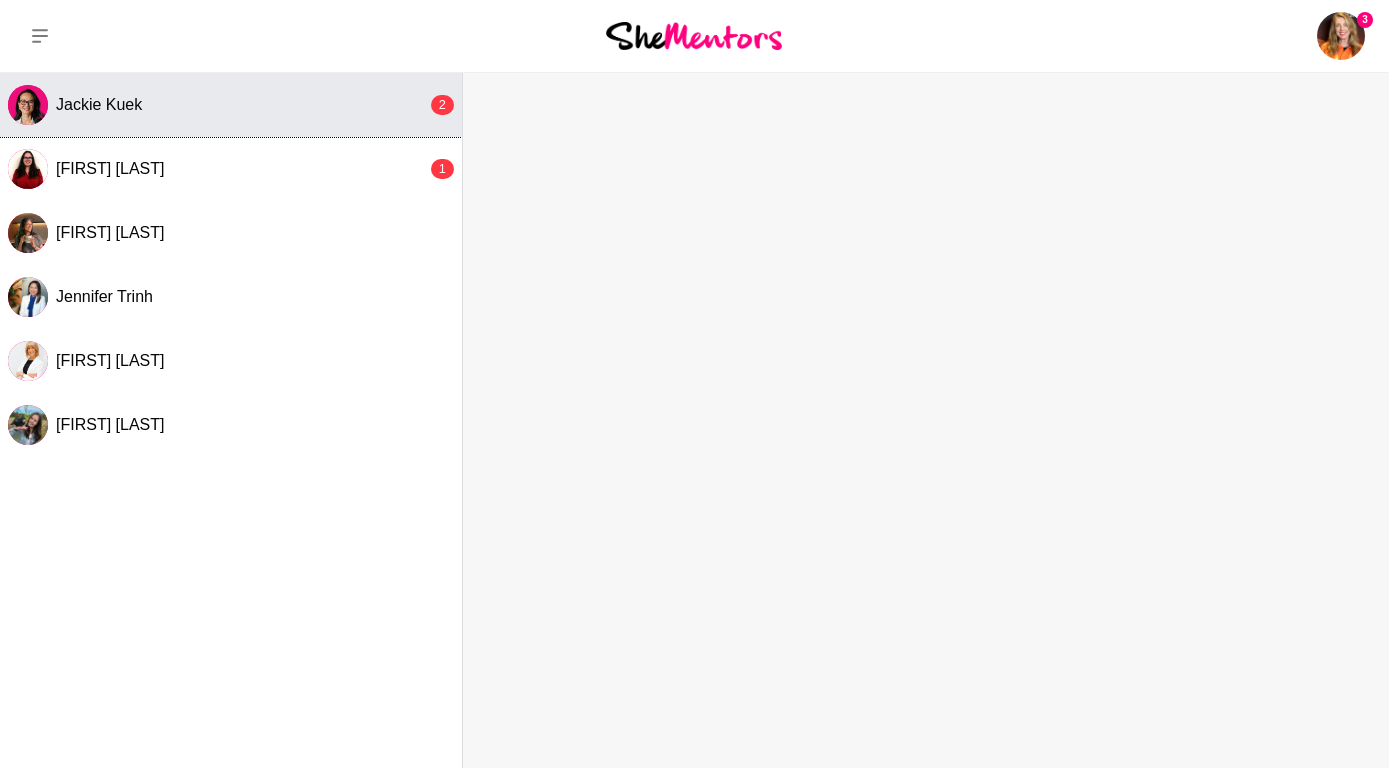 click on "Jackie Kuek" at bounding box center (99, 104) 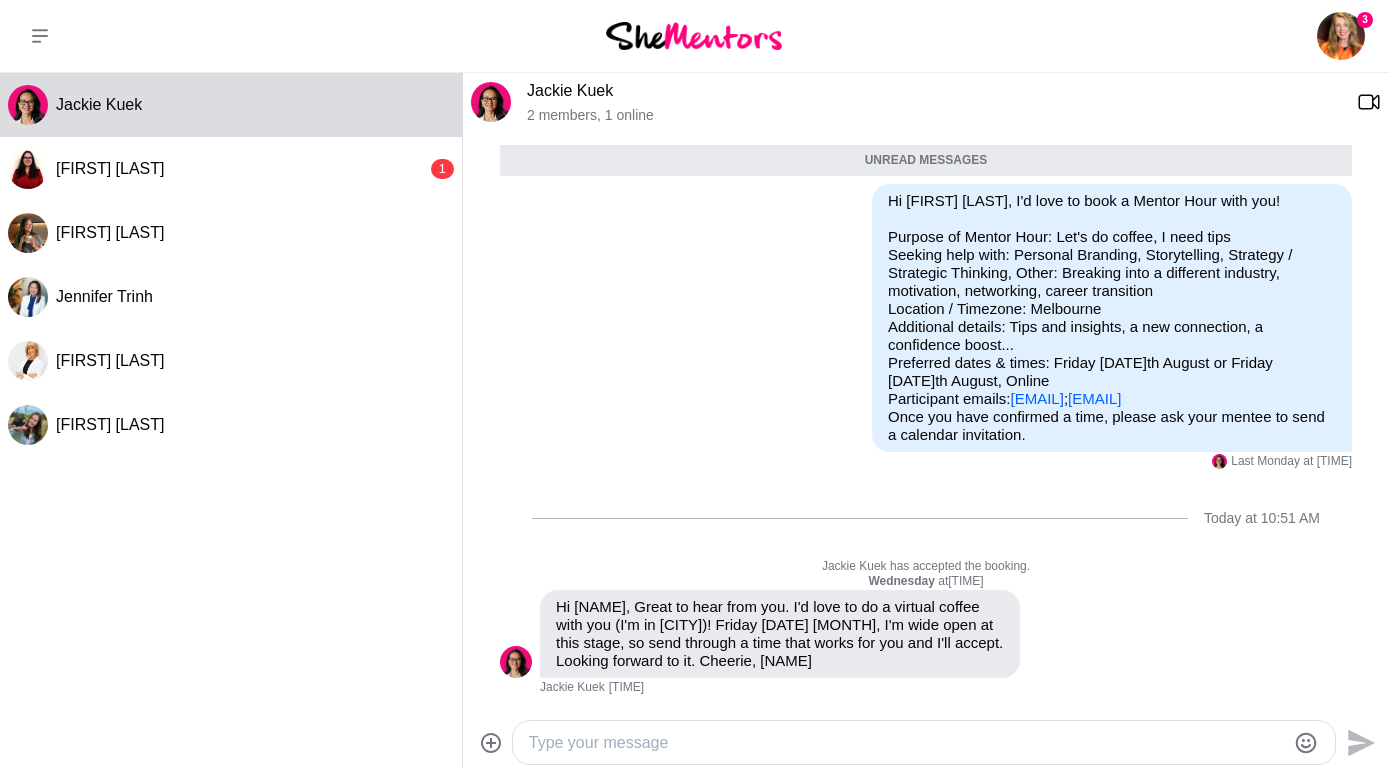 scroll, scrollTop: 76, scrollLeft: 0, axis: vertical 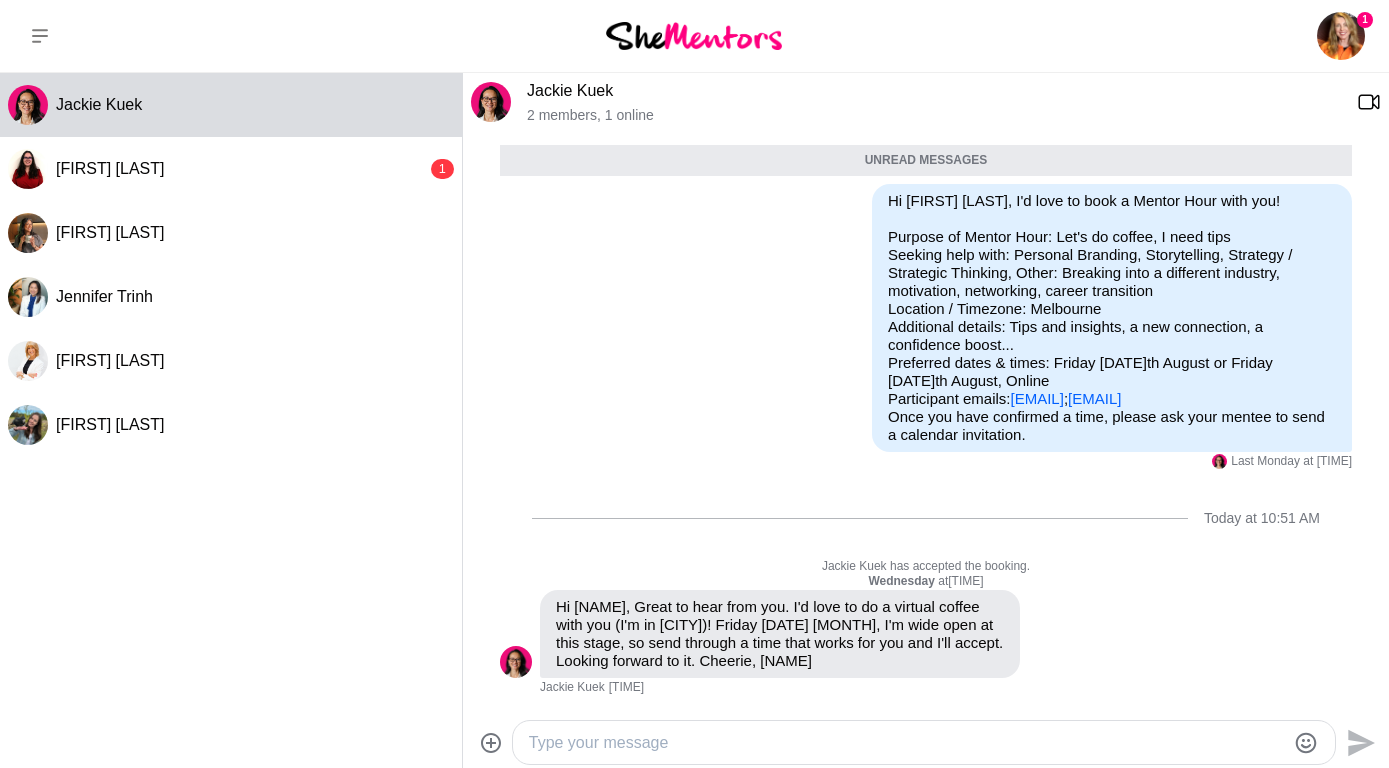 click at bounding box center [907, 743] 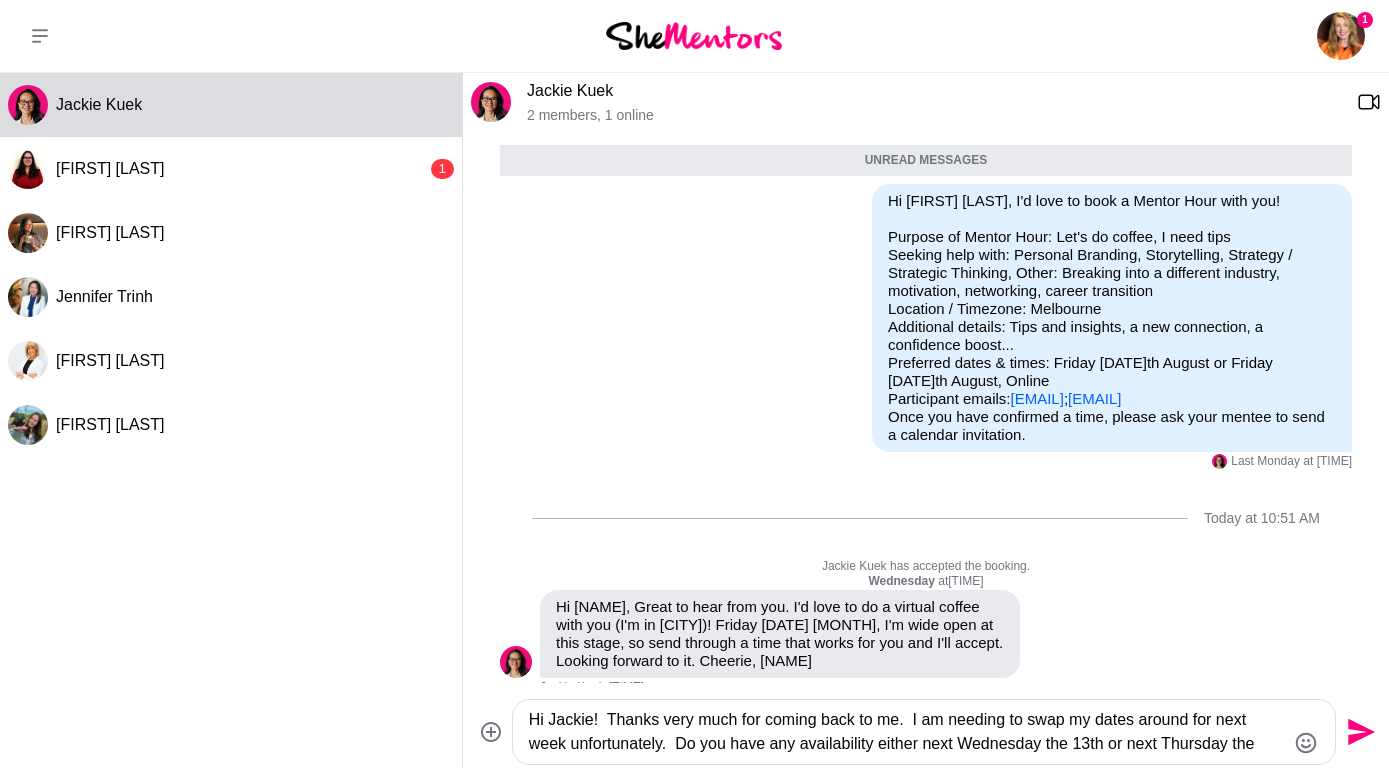 click on "Hi Jackie!  Thanks very much for coming back to me.  I am needing to swap my dates around for next week unfortunately.  Do you have any availability either next Wednesday the 13th or next Thursday the 14th?......" at bounding box center [907, 732] 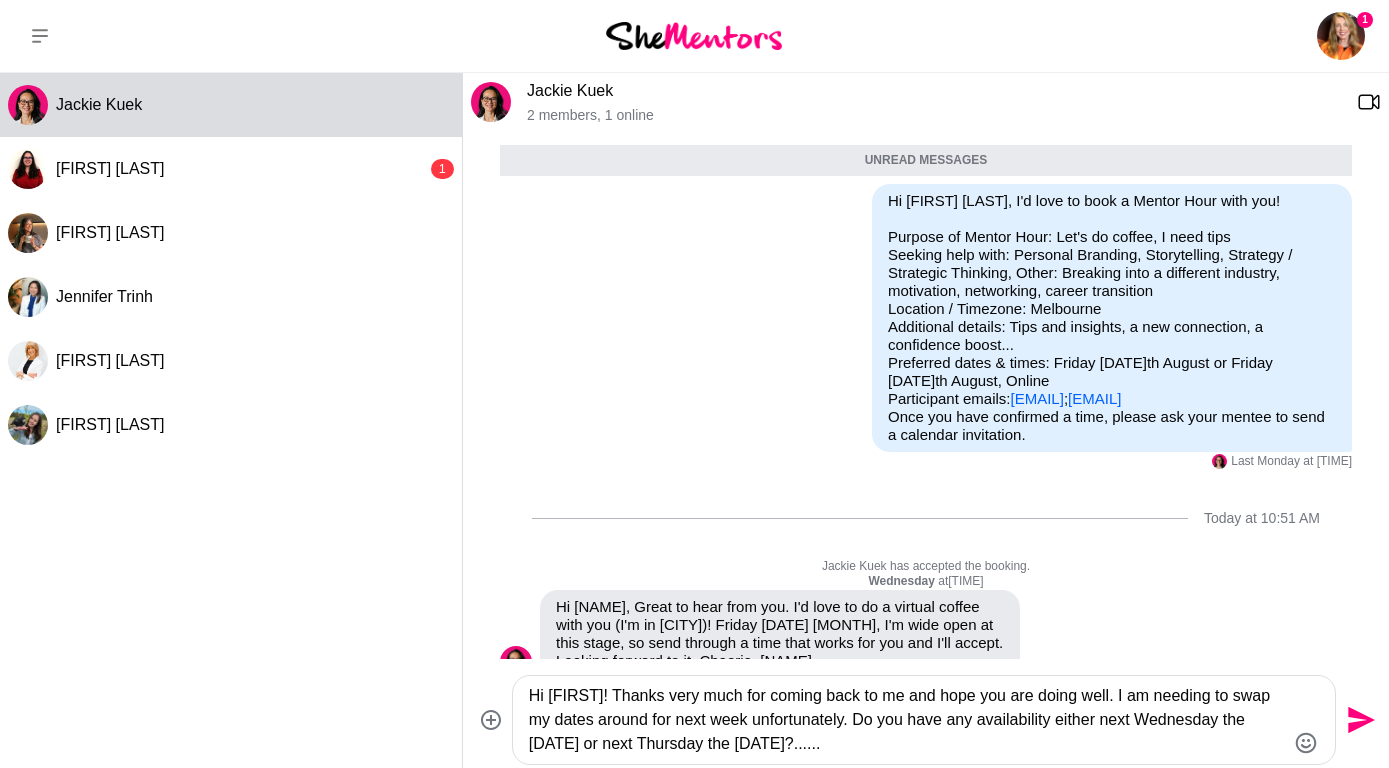 click on "Hi [FIRST]! Thanks very much for coming back to me and hope you are doing well. I am needing to swap my dates around for next week unfortunately. Do you have any availability either next Wednesday the [DATE] or next Thursday the [DATE]?......" at bounding box center [907, 720] 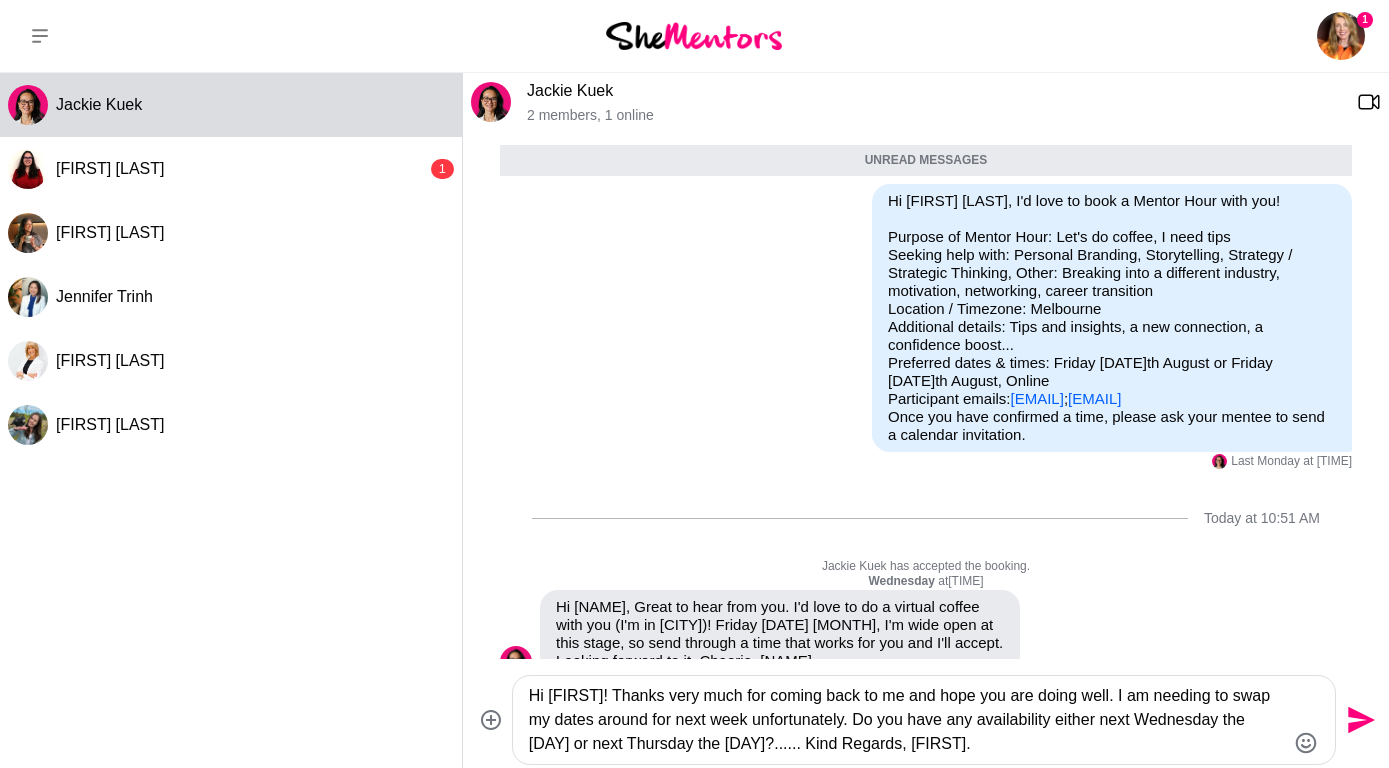 type on "Hi [FIRST]! Thanks very much for coming back to me and hope you are doing well. I am needing to swap my dates around for next week unfortunately. Do you have any availability either next Wednesday the [DAY] or next Thursday the [DAY]?...... Kind Regards, [FIRST]." 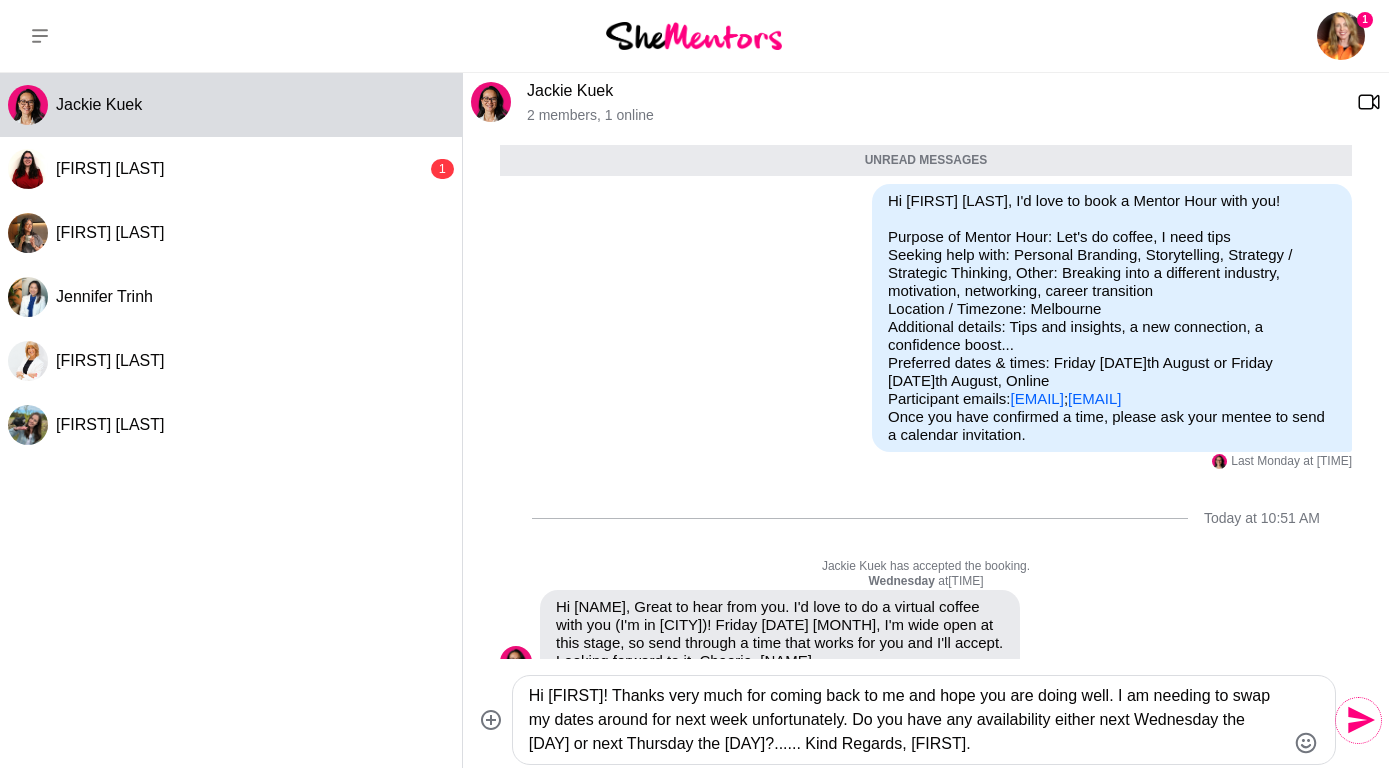 click 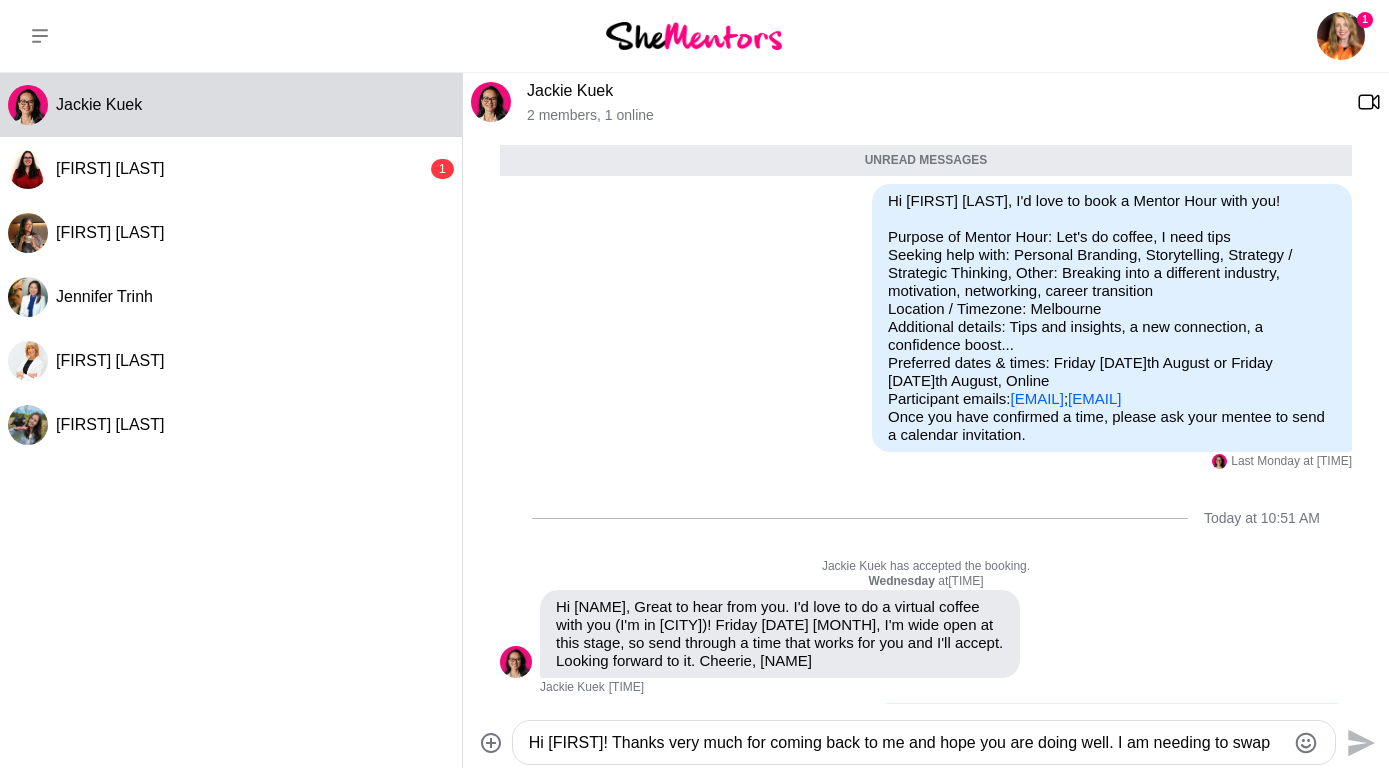 type 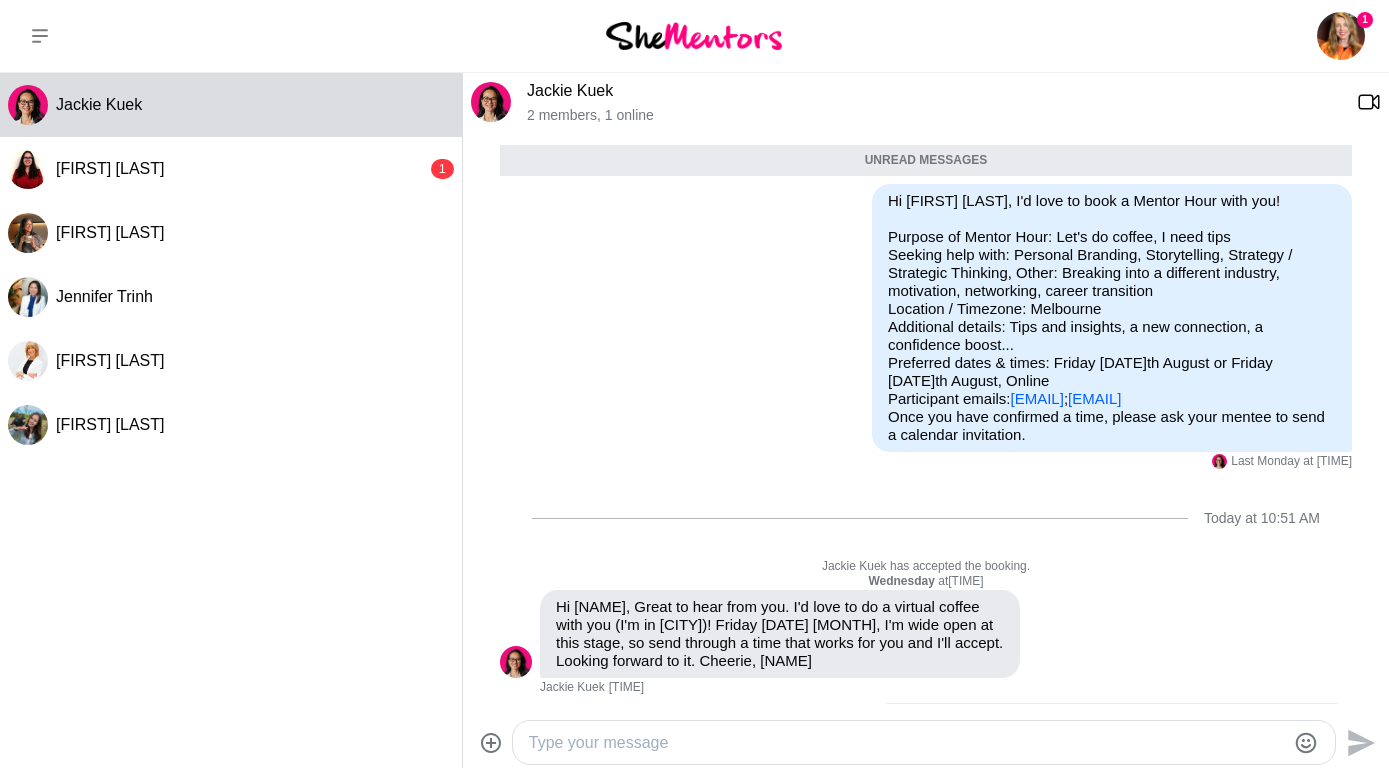 scroll, scrollTop: 207, scrollLeft: 0, axis: vertical 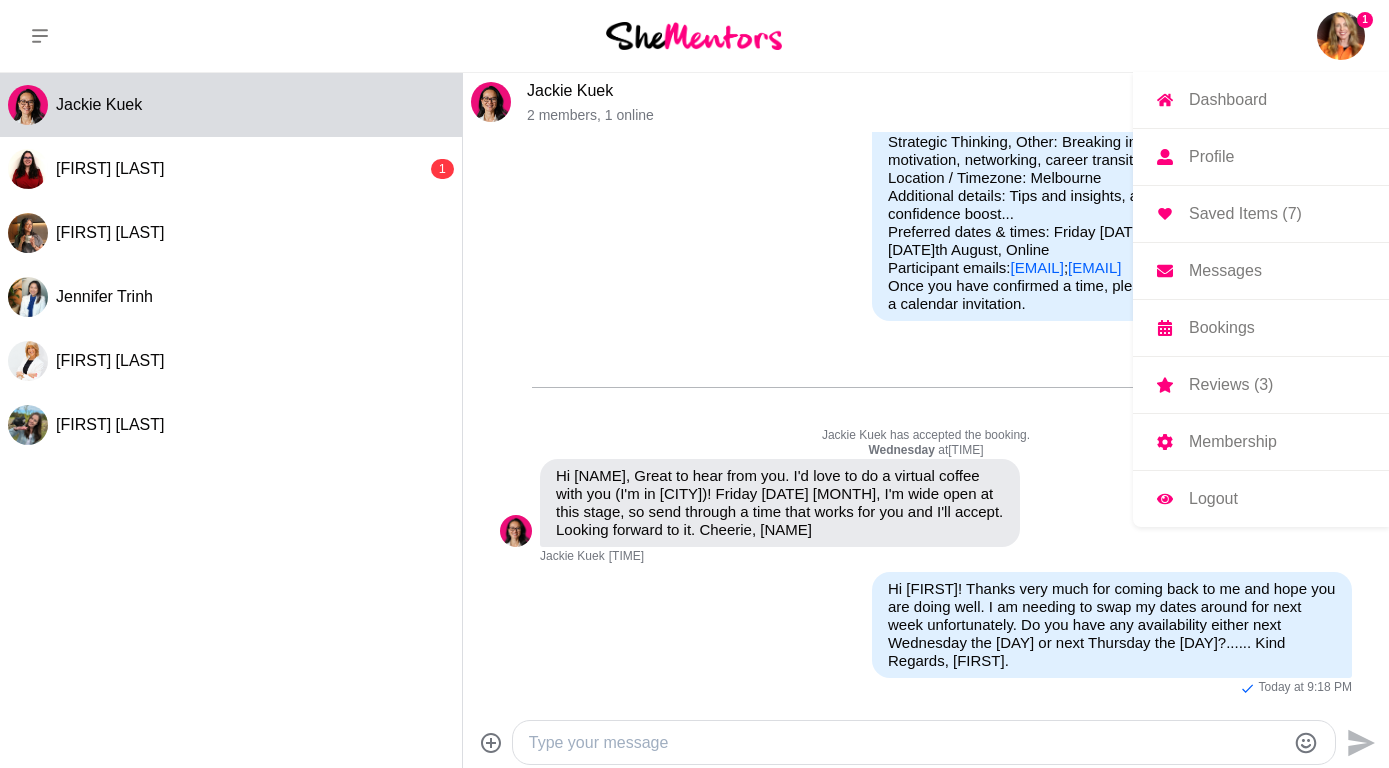 click on "Messages" at bounding box center [1225, 271] 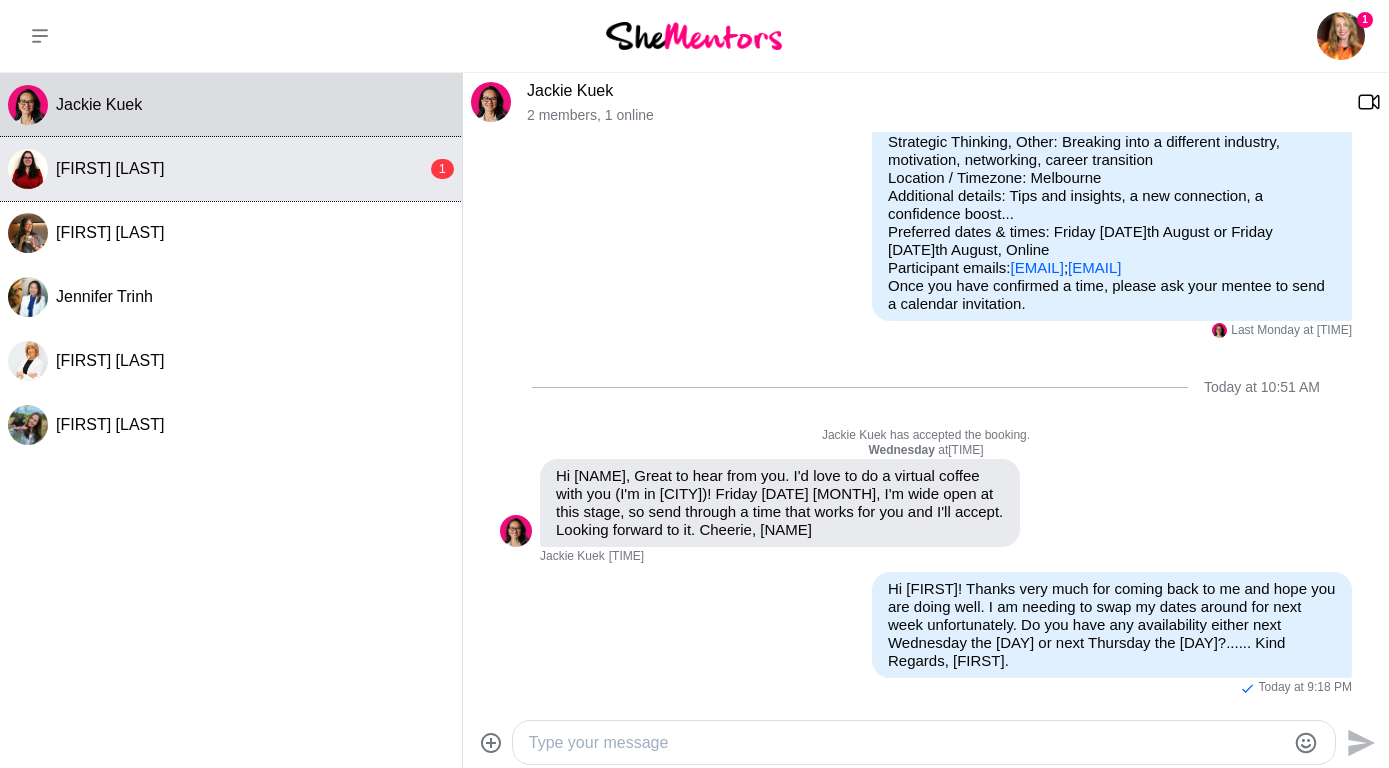 click on "[FIRST] [LAST]" at bounding box center (110, 168) 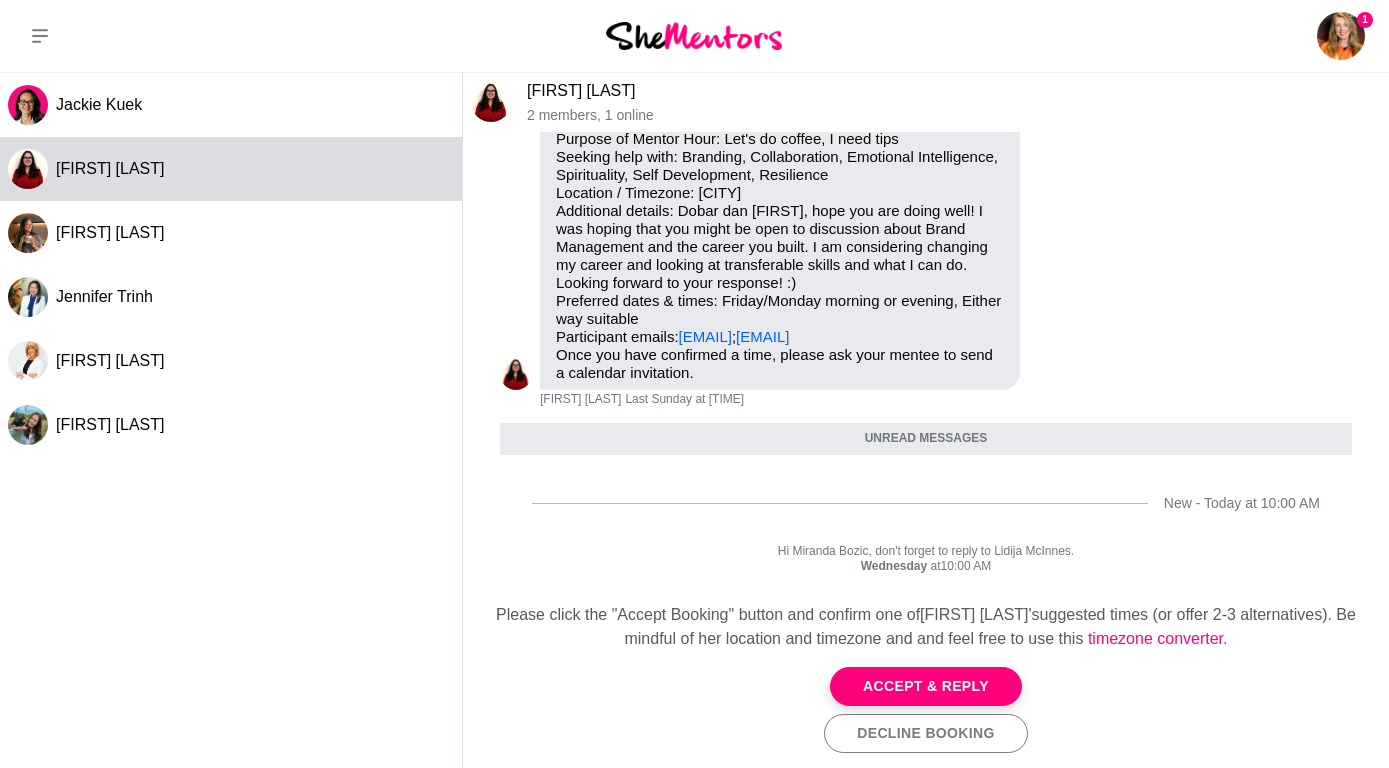 scroll, scrollTop: 127, scrollLeft: 0, axis: vertical 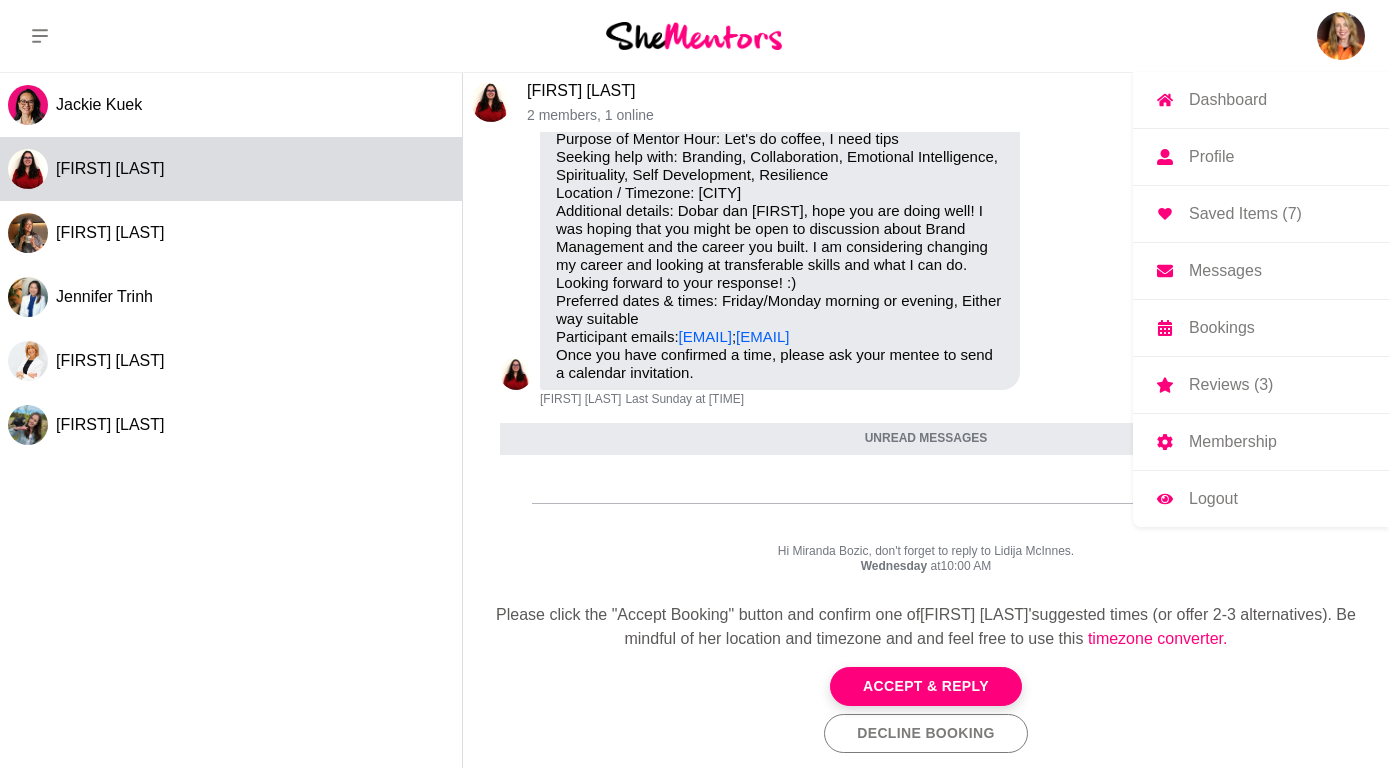 click at bounding box center [1341, 36] 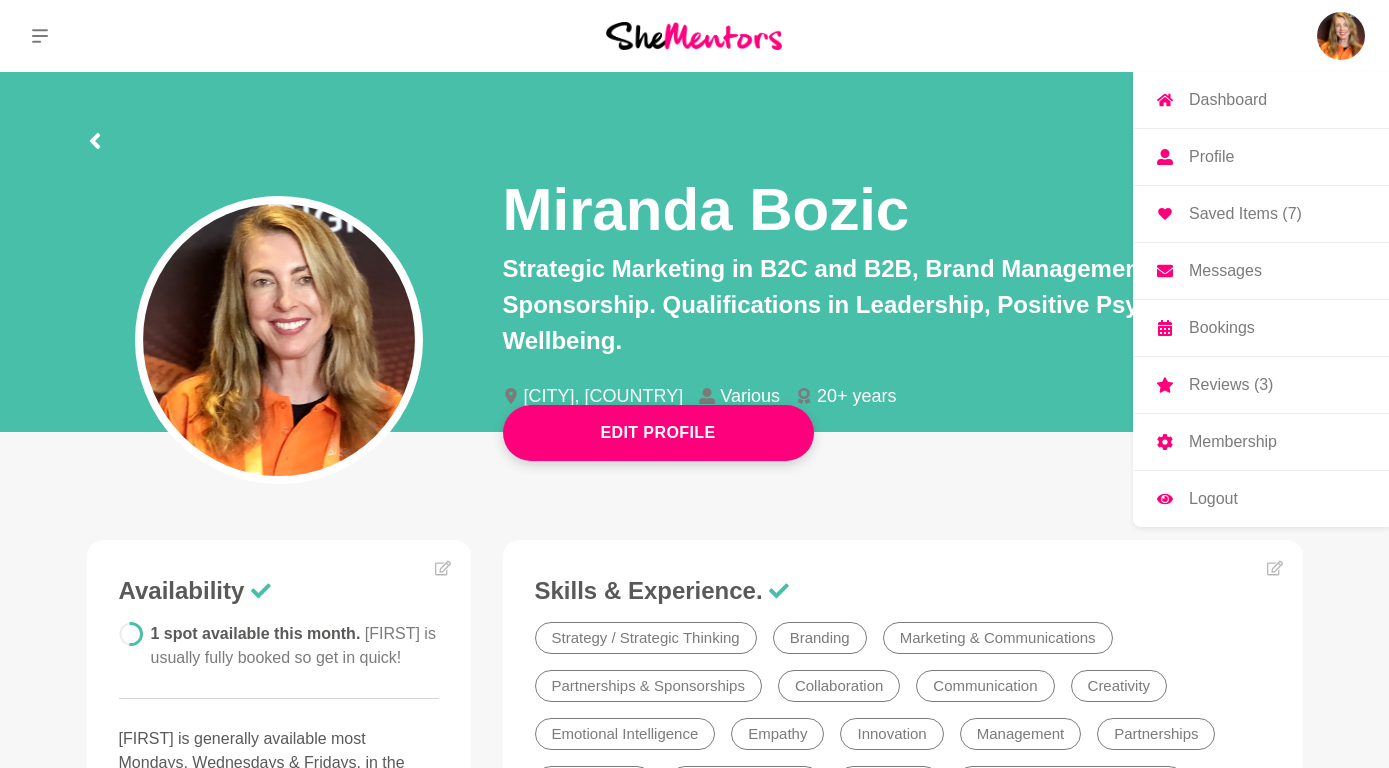 click on "Dashboard" at bounding box center [1228, 100] 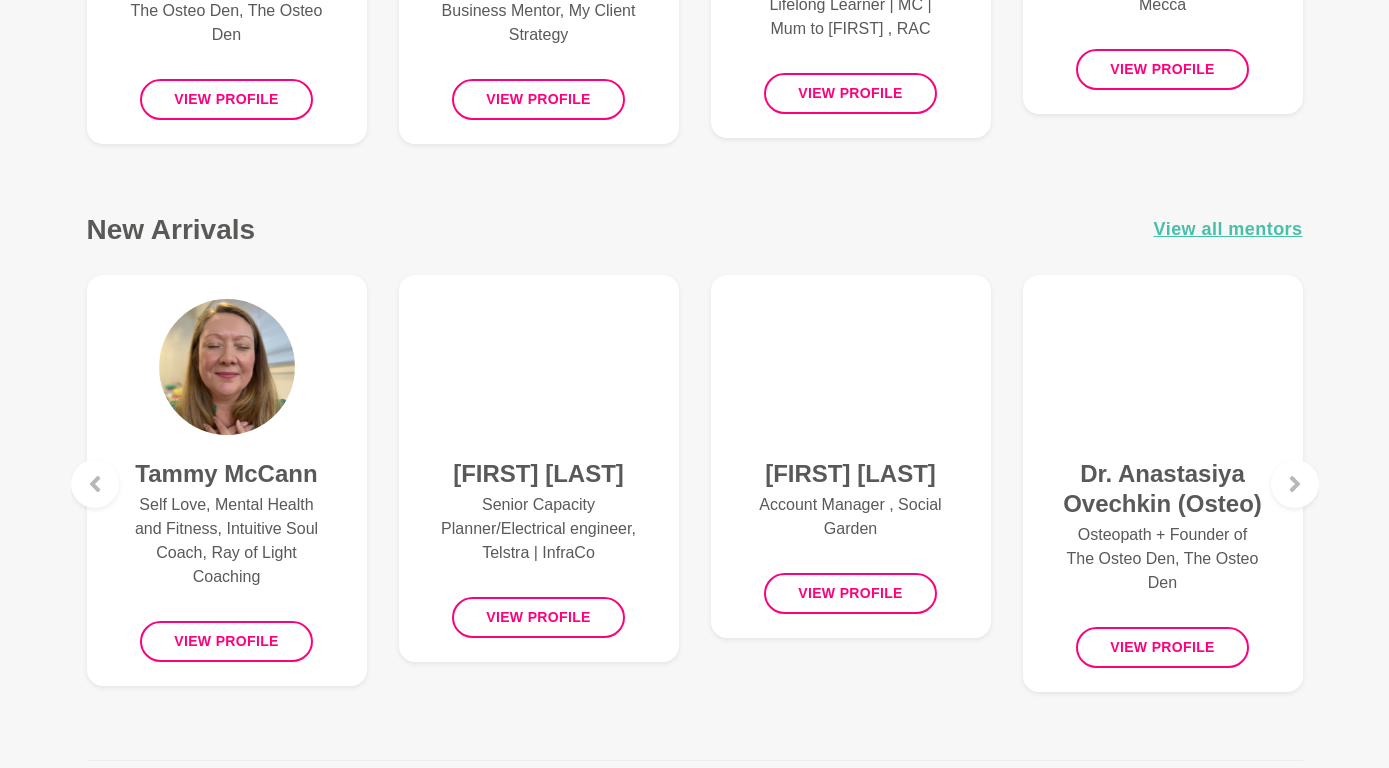 scroll, scrollTop: 1186, scrollLeft: 0, axis: vertical 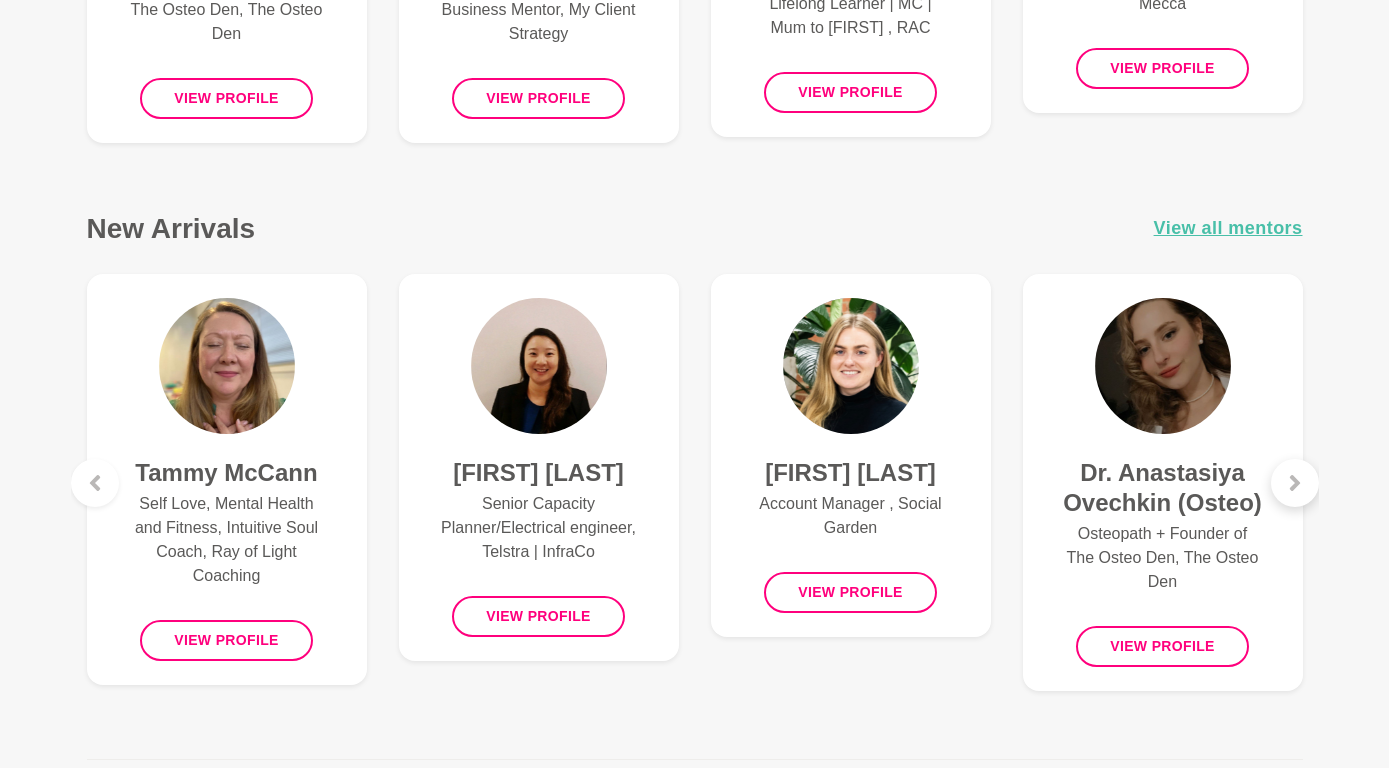 click at bounding box center (1295, 483) 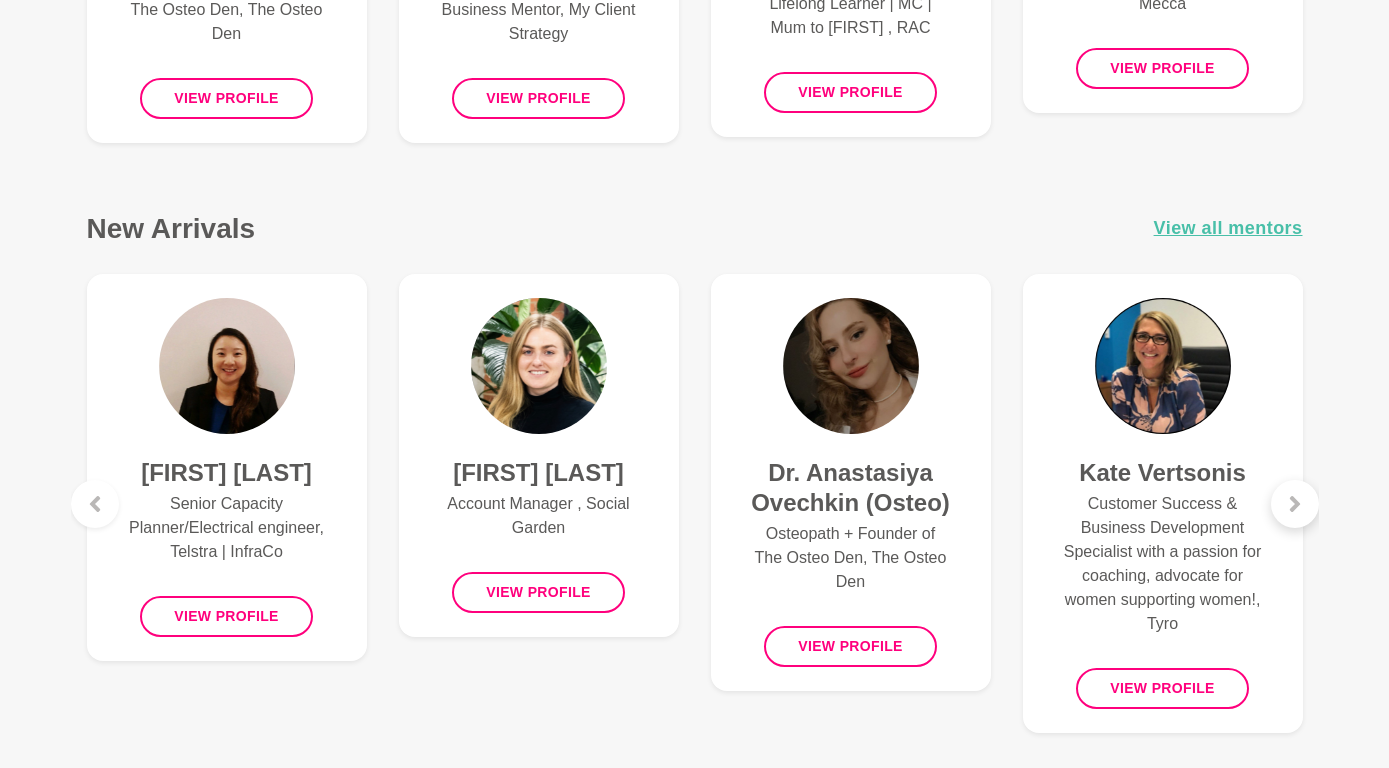 click on "[FIRST] [LAST] Customer Success & Business Development Specialist with a passion for coaching, advocate for women supporting women!, Tyro [FIRST] [LAST] Customer Success & Business Development Specialist with a passion for coaching, advocate for women supporting women!, Tyro View profile" at bounding box center [1163, 503] 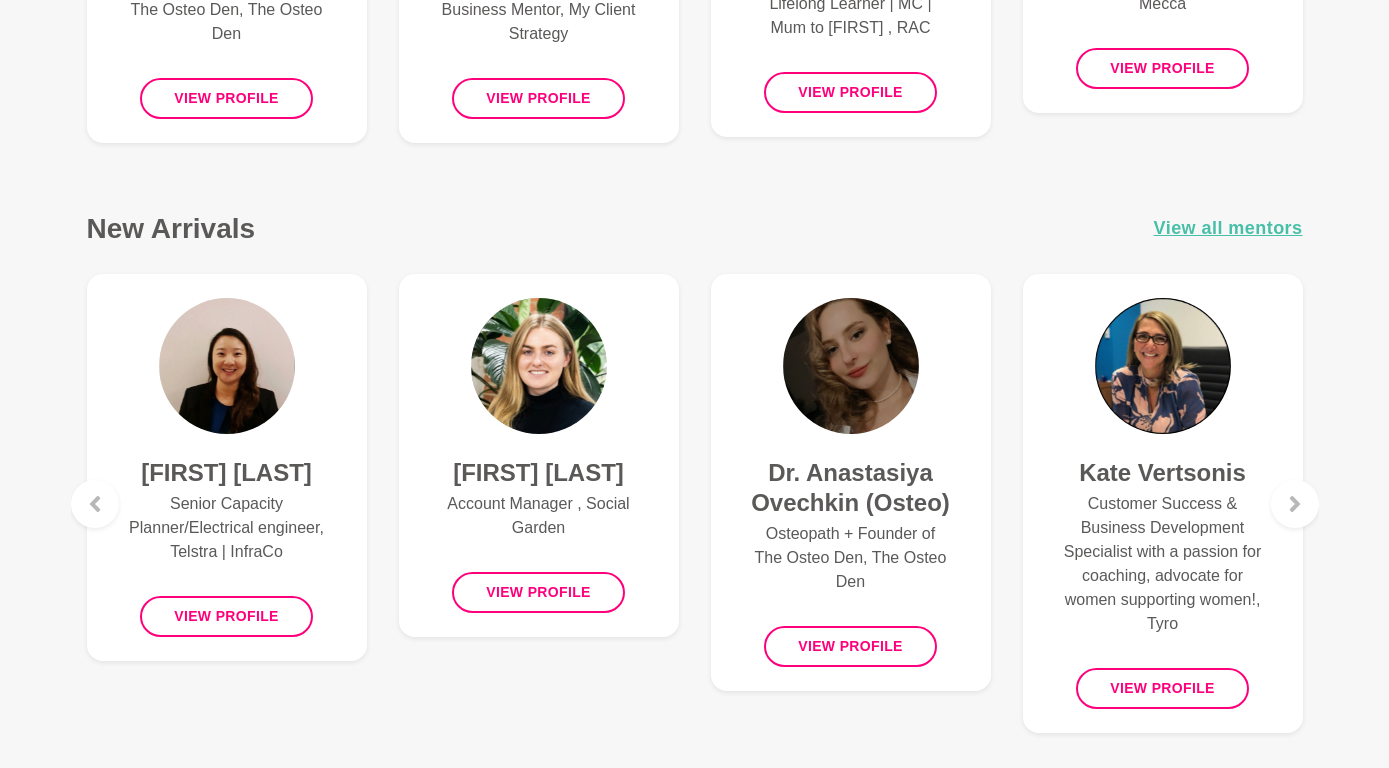 click at bounding box center (1163, 366) 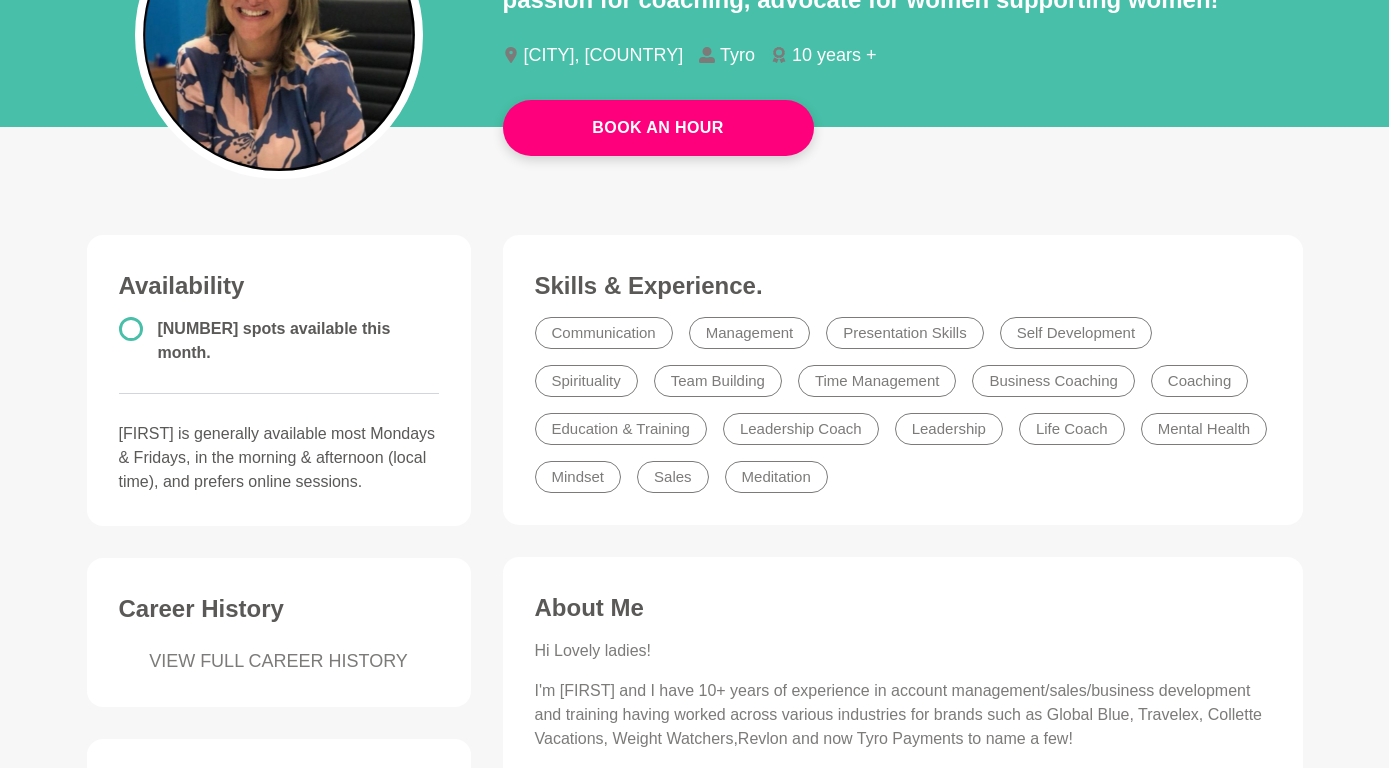 scroll, scrollTop: 0, scrollLeft: 0, axis: both 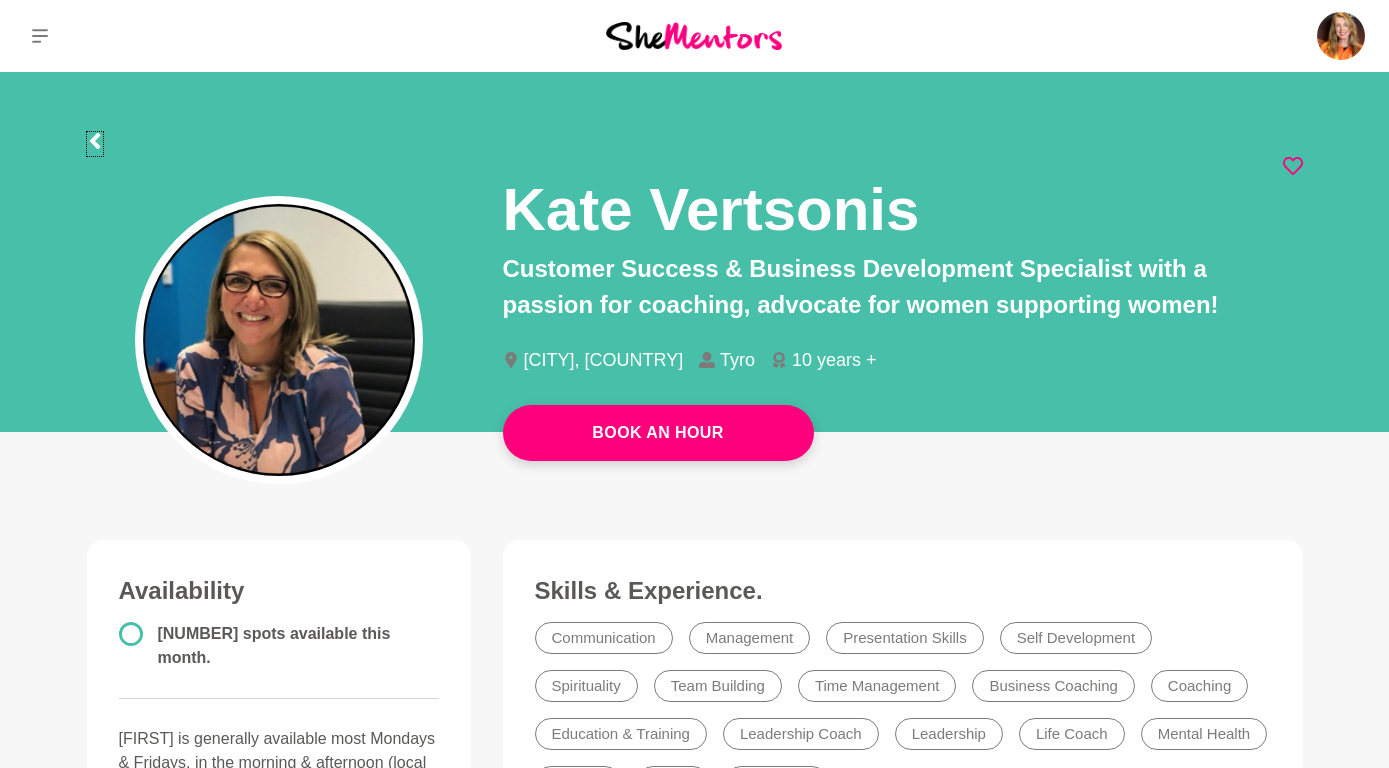 click 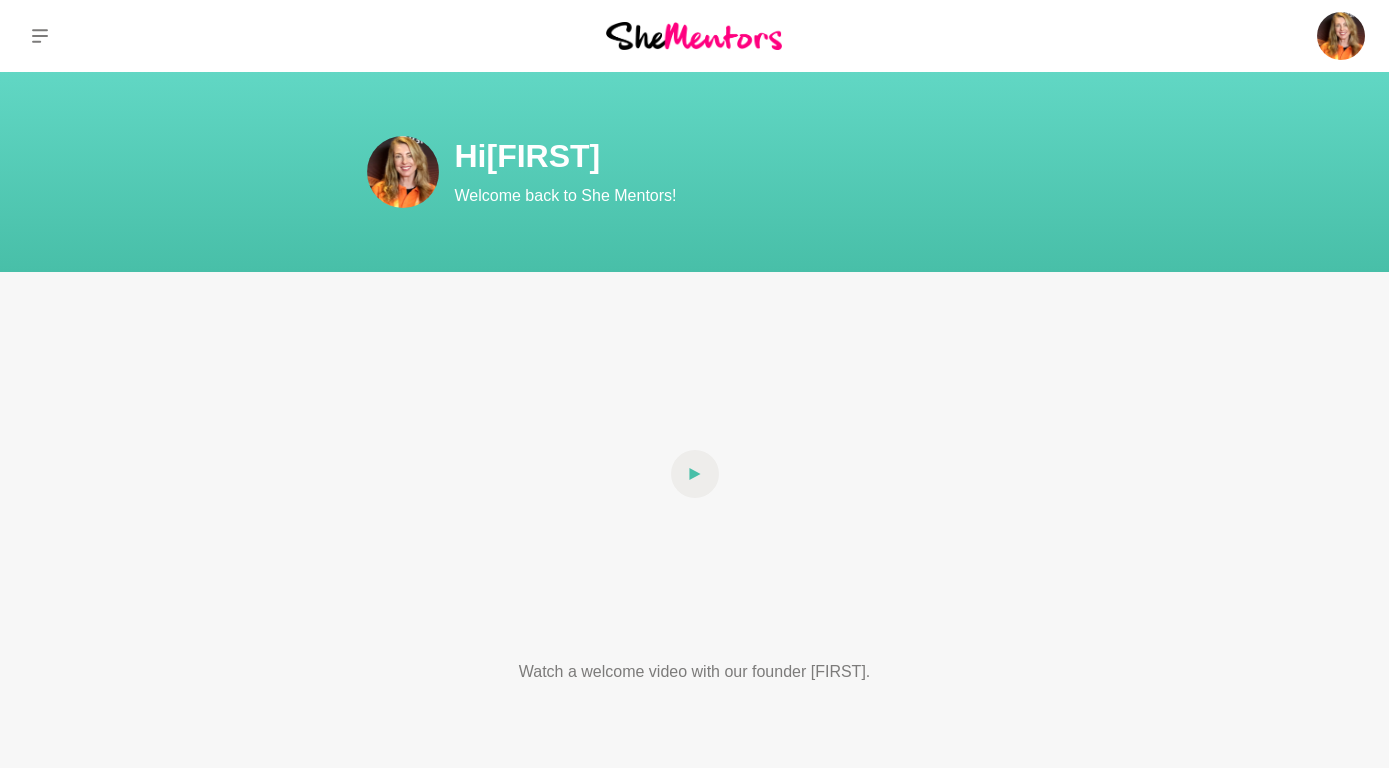 scroll, scrollTop: 1186, scrollLeft: 0, axis: vertical 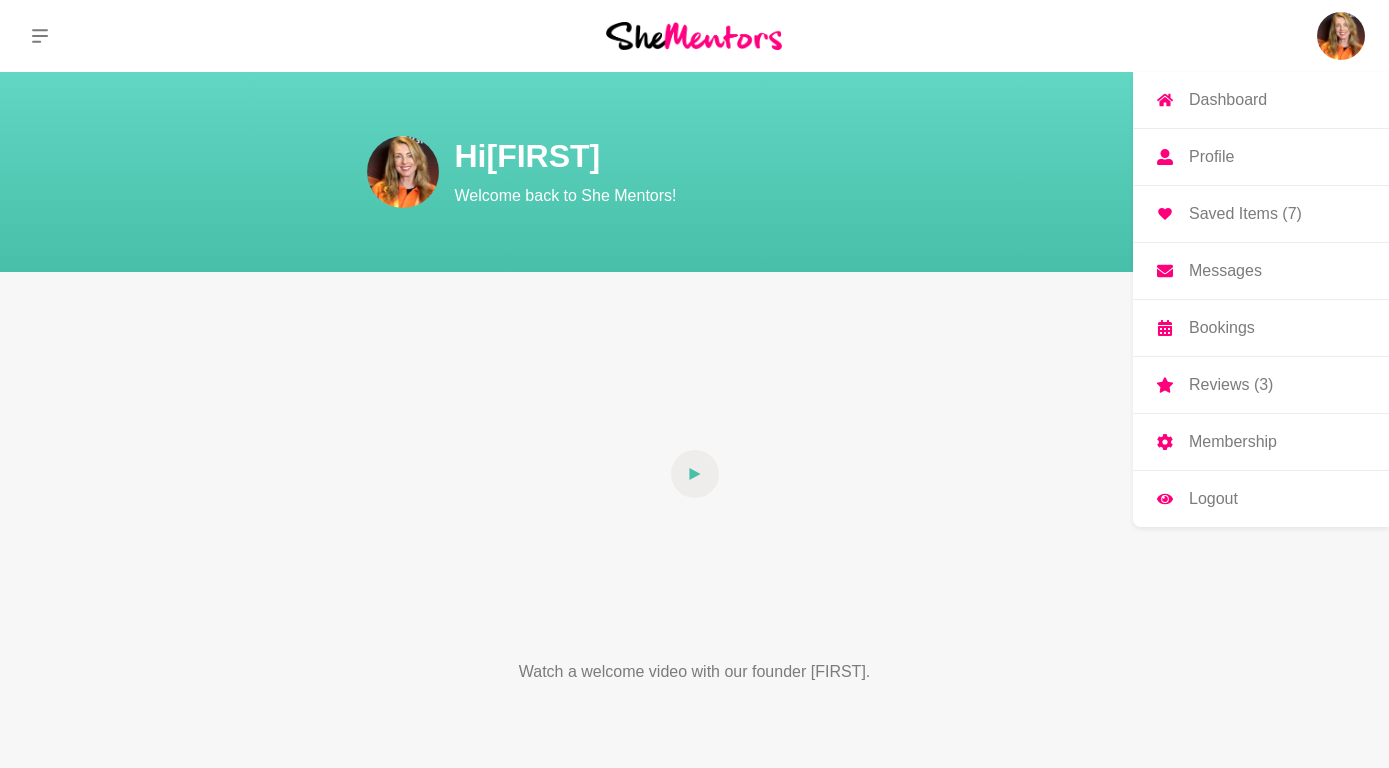 click on "Dashboard" at bounding box center [1228, 100] 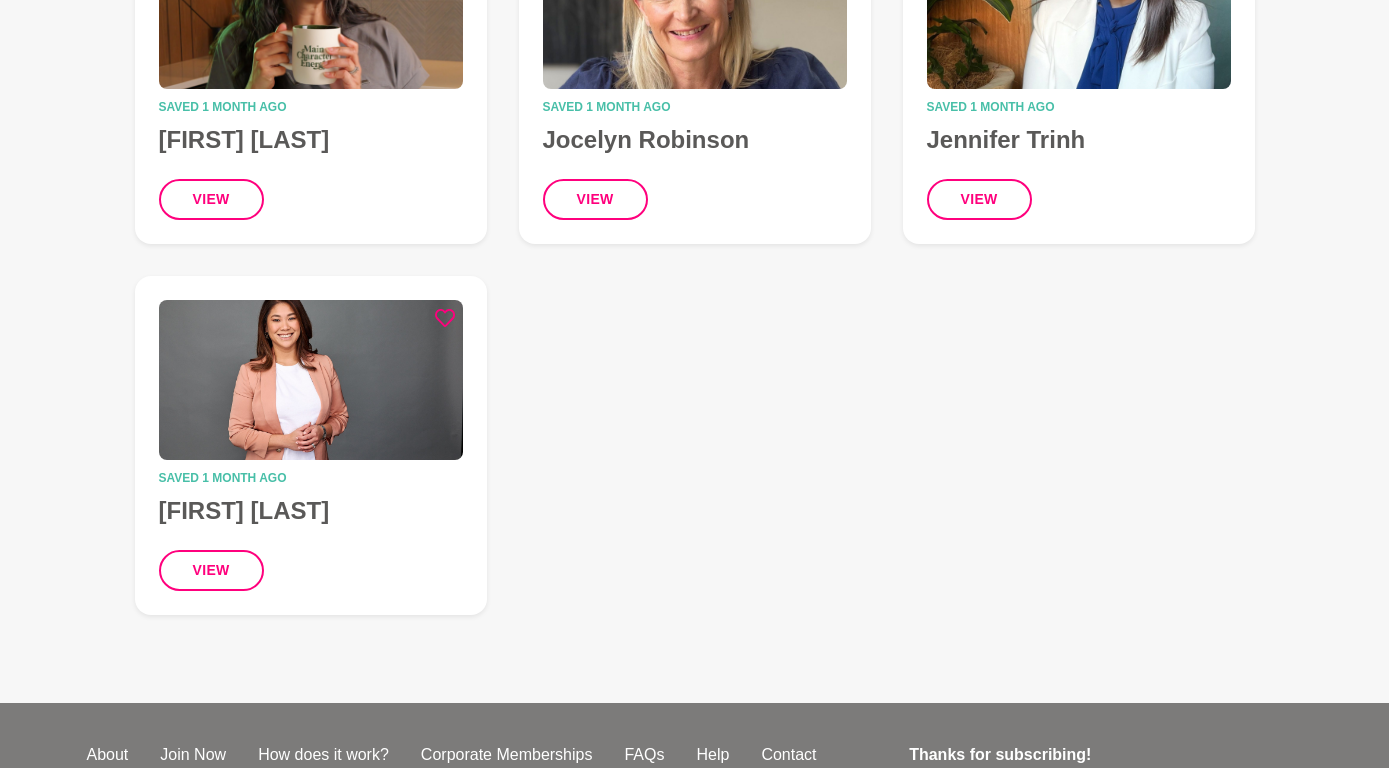 scroll, scrollTop: 754, scrollLeft: 0, axis: vertical 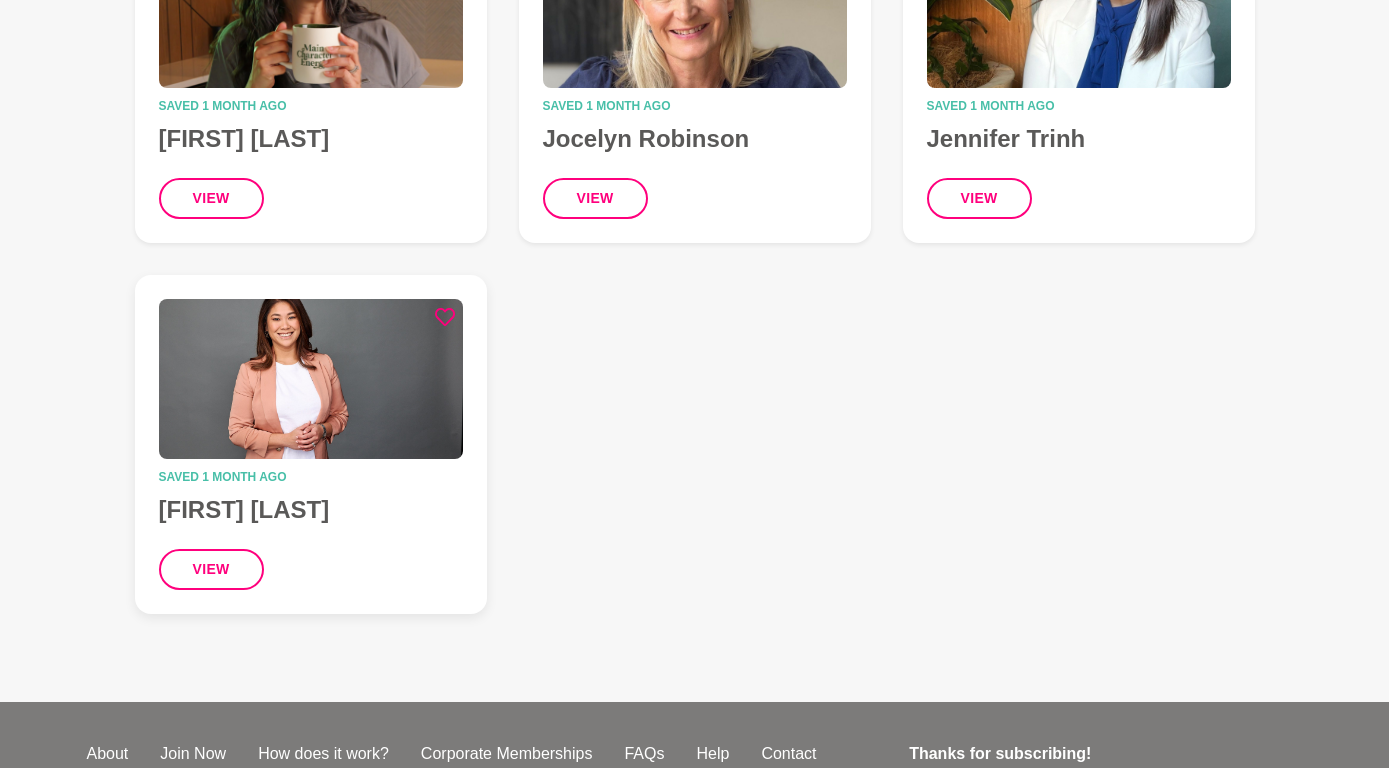 click on "[FIRST] [LAST]" at bounding box center (311, 510) 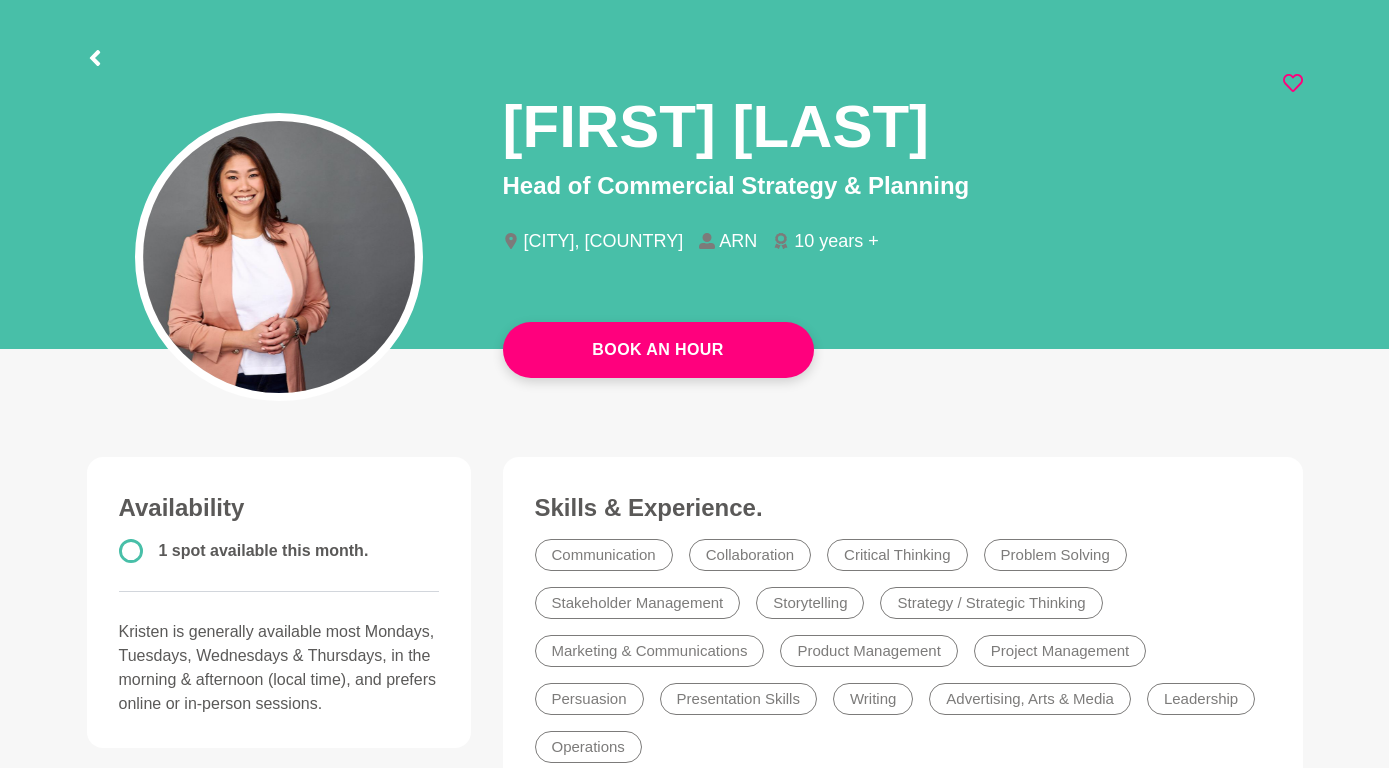 scroll, scrollTop: 0, scrollLeft: 0, axis: both 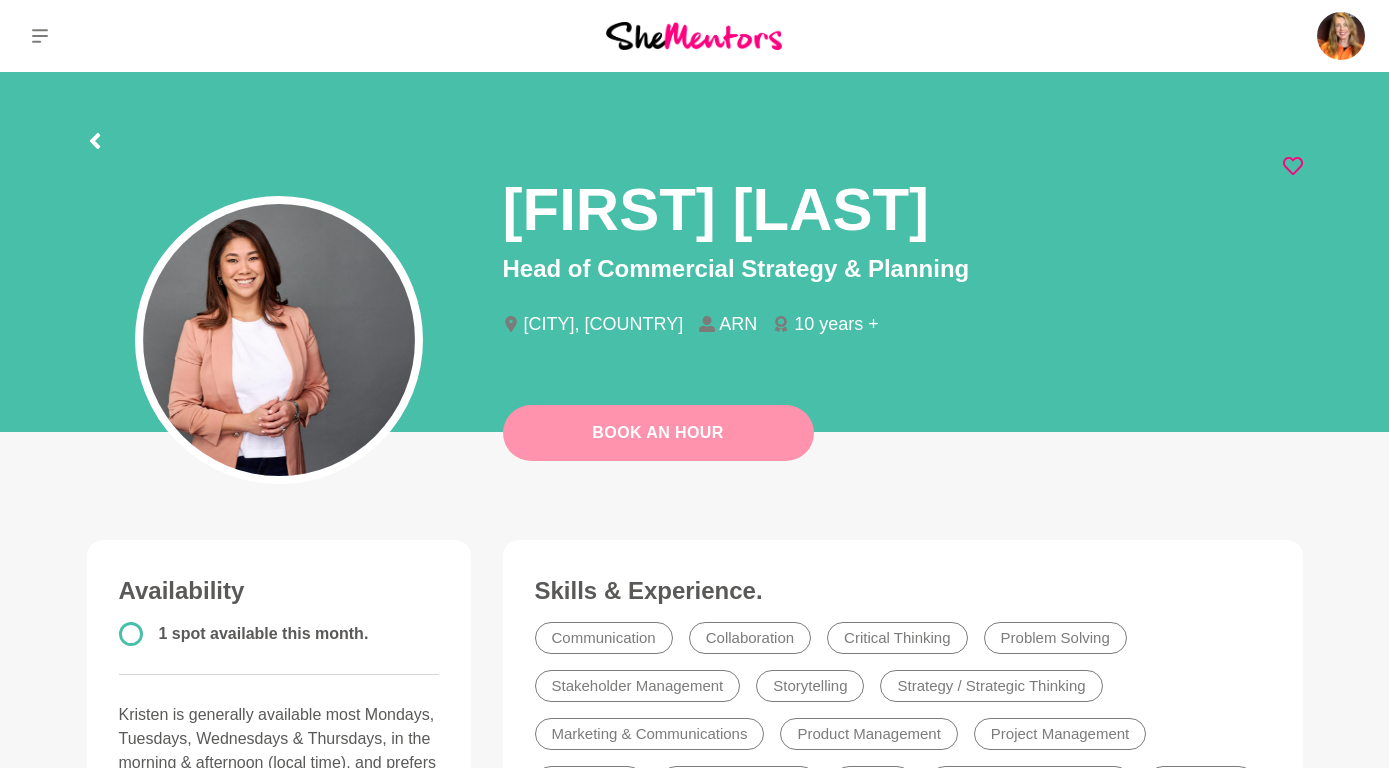 click on "Book An Hour" at bounding box center (658, 433) 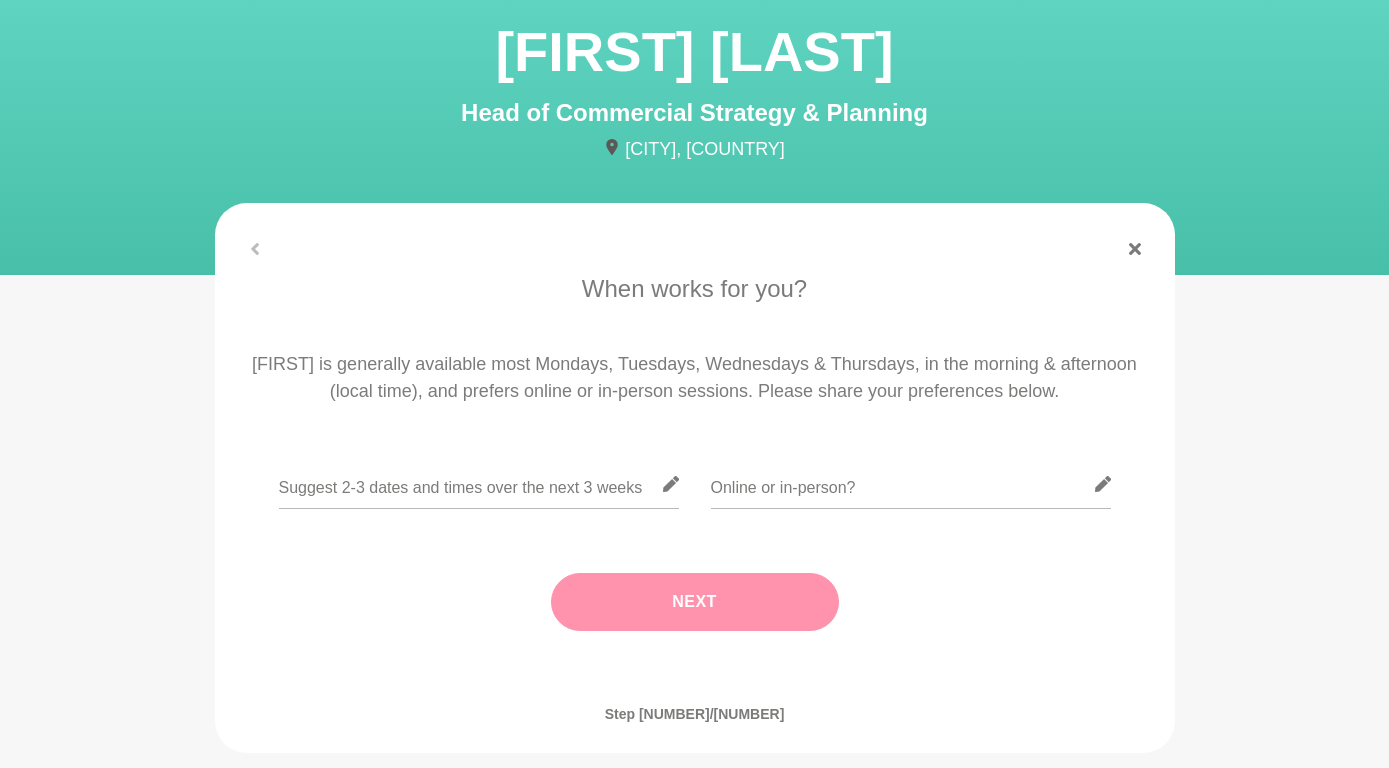 scroll, scrollTop: 107, scrollLeft: 0, axis: vertical 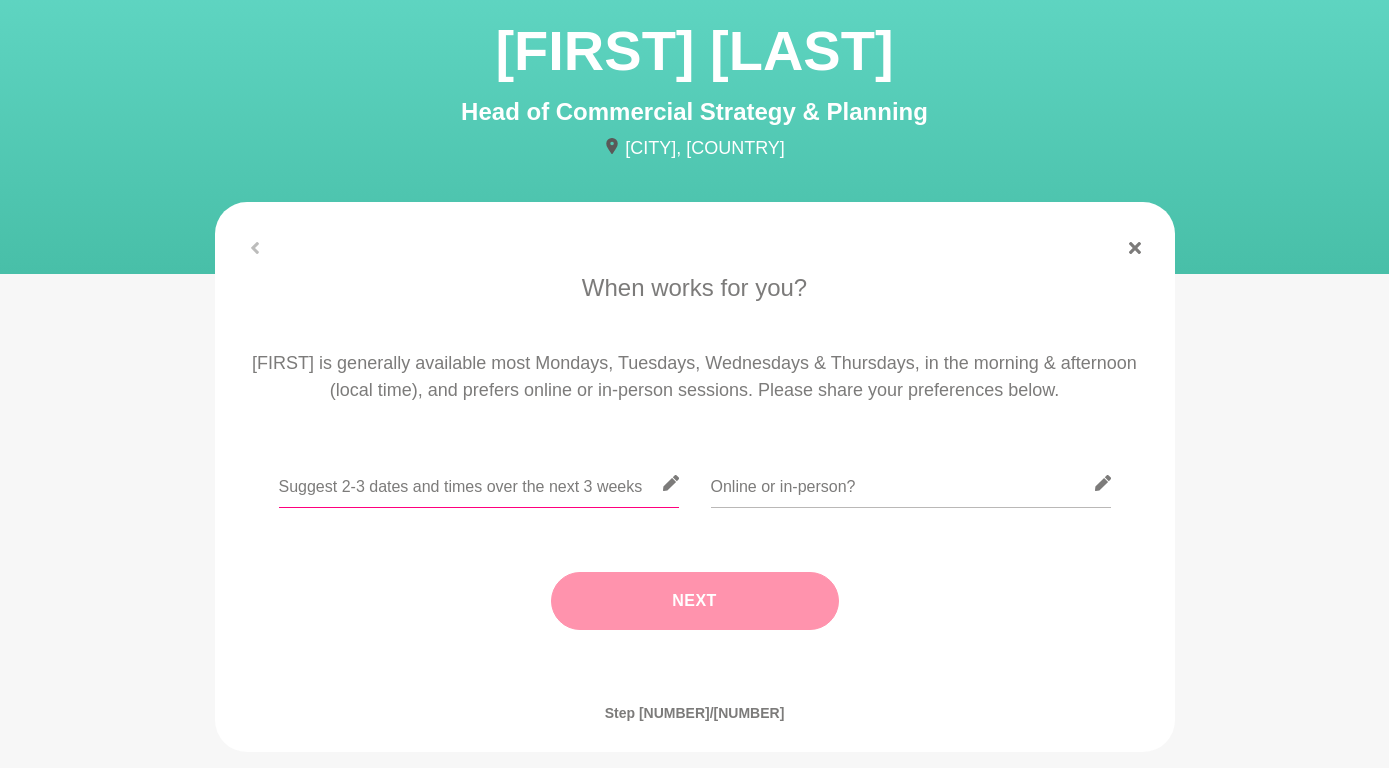 click at bounding box center (479, 483) 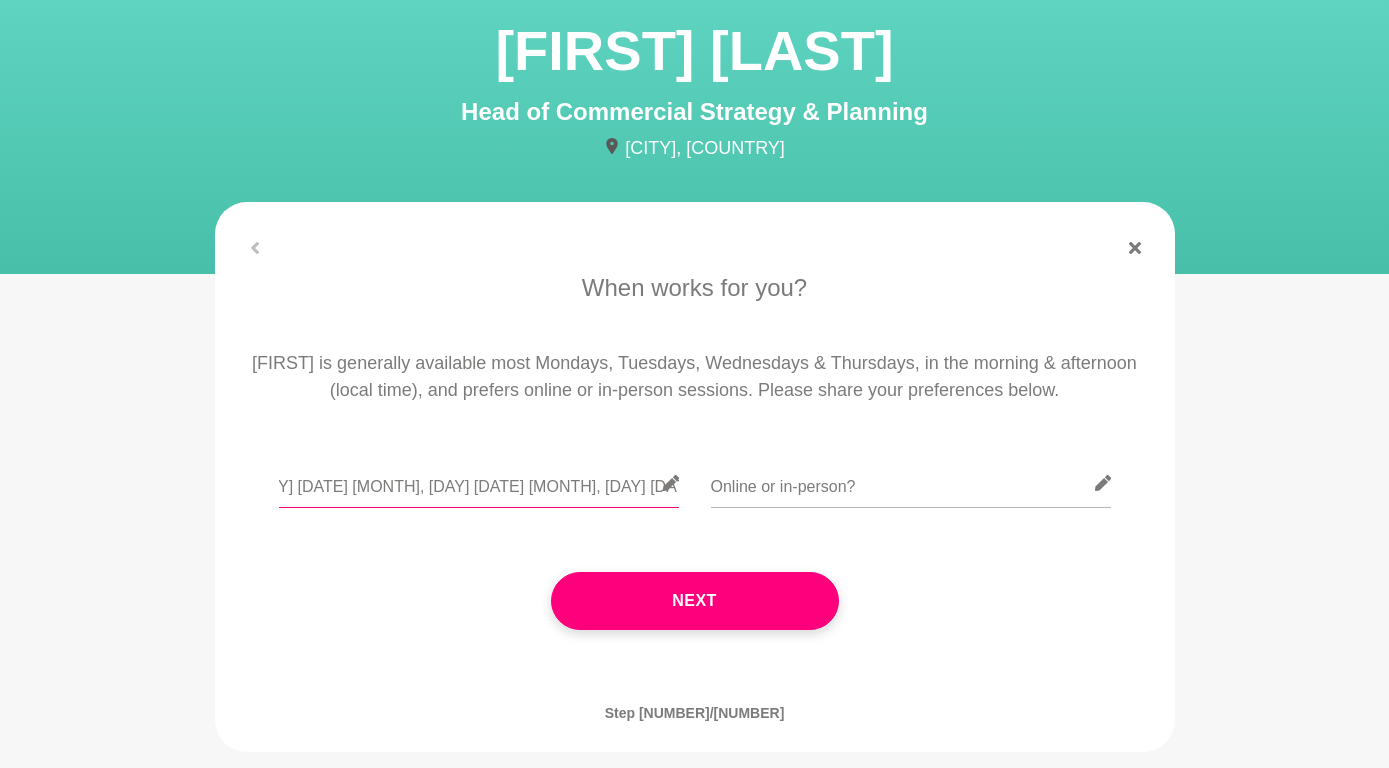 scroll, scrollTop: 0, scrollLeft: 30, axis: horizontal 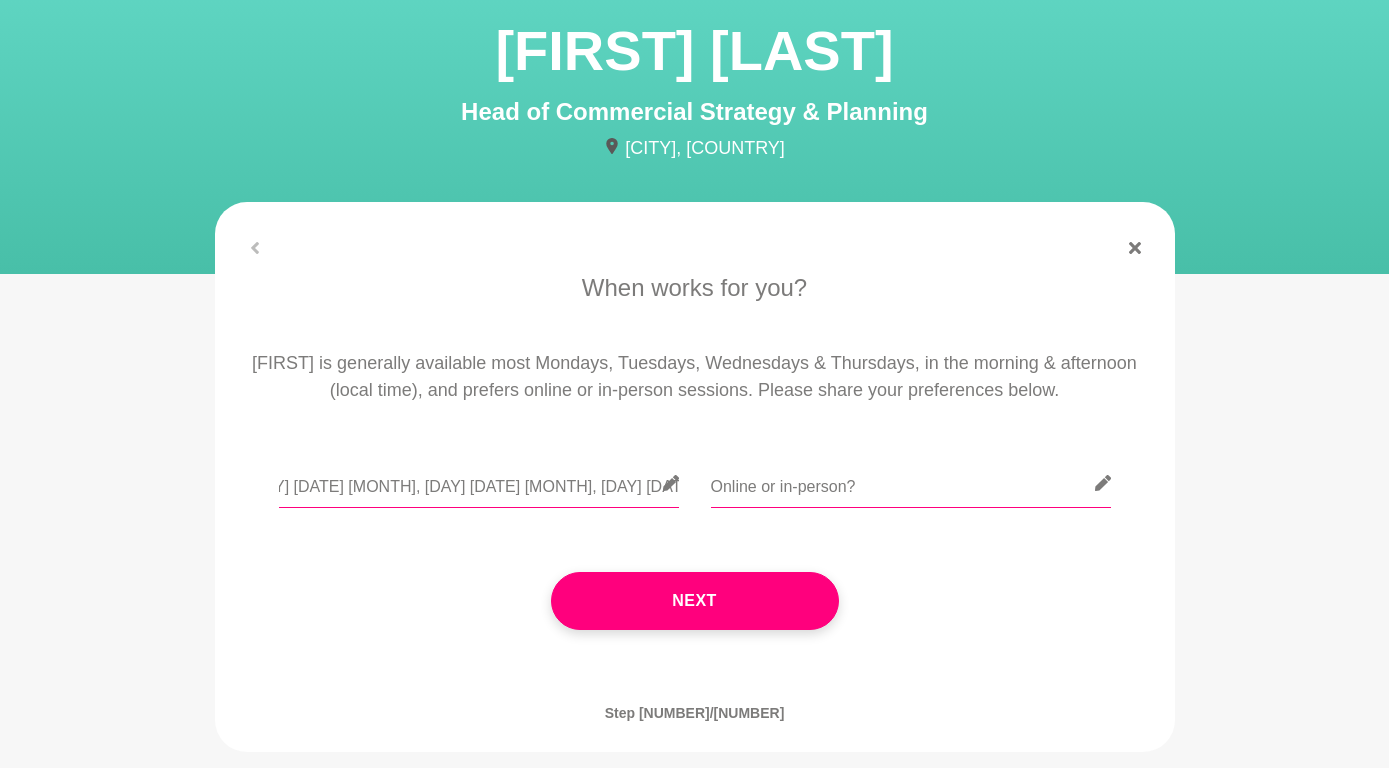 type on "[DAY] [DATE] [MONTH], [DAY] [DATE] [MONTH], [DAY] [DATE] [MONTH]." 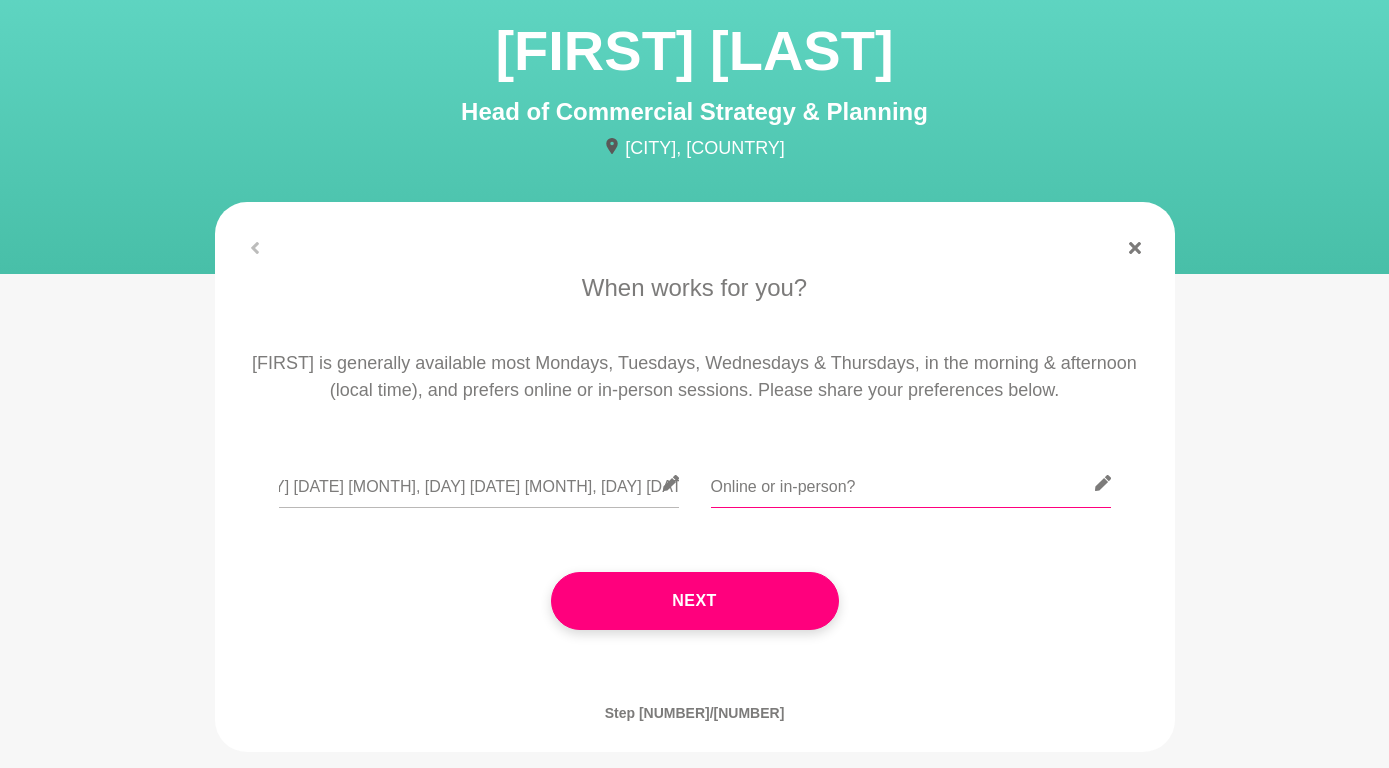 click at bounding box center [911, 483] 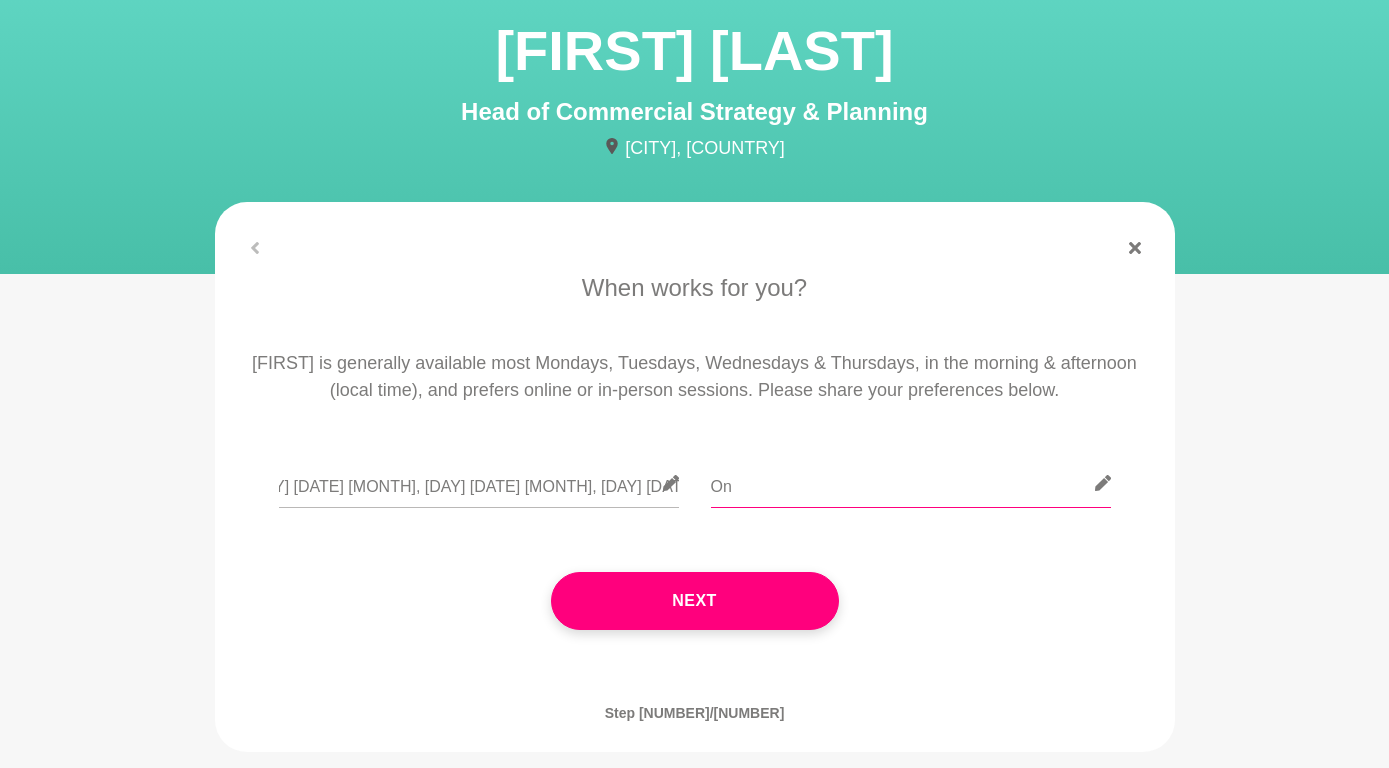 type on "O" 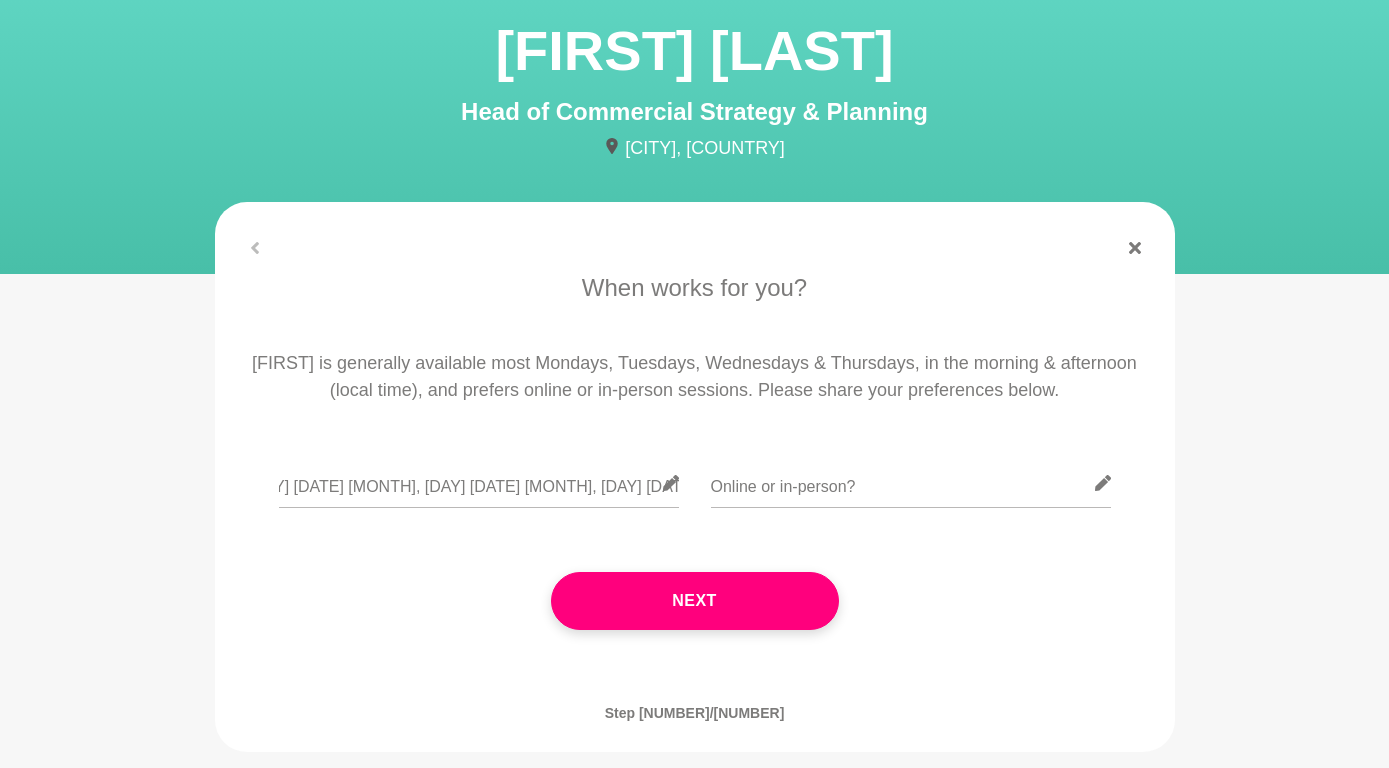 click 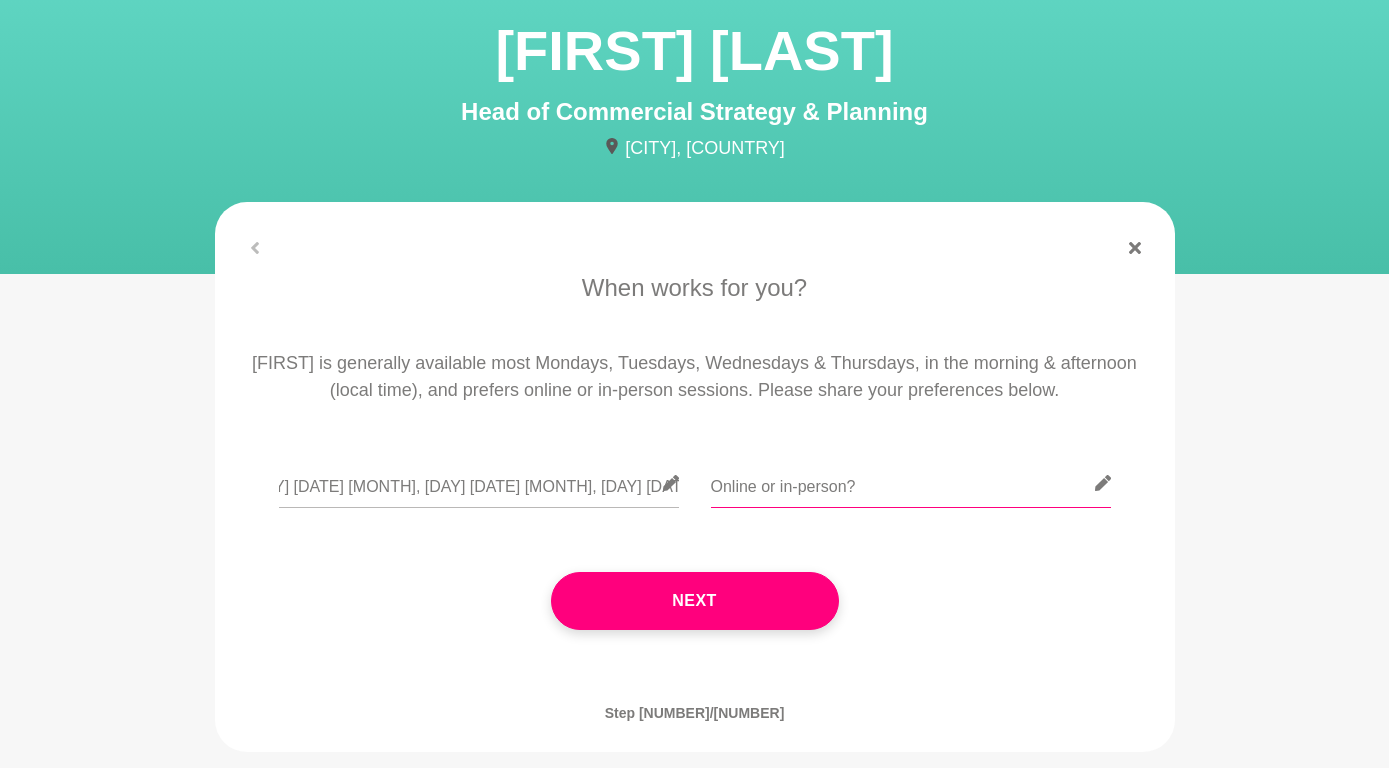 click at bounding box center [911, 483] 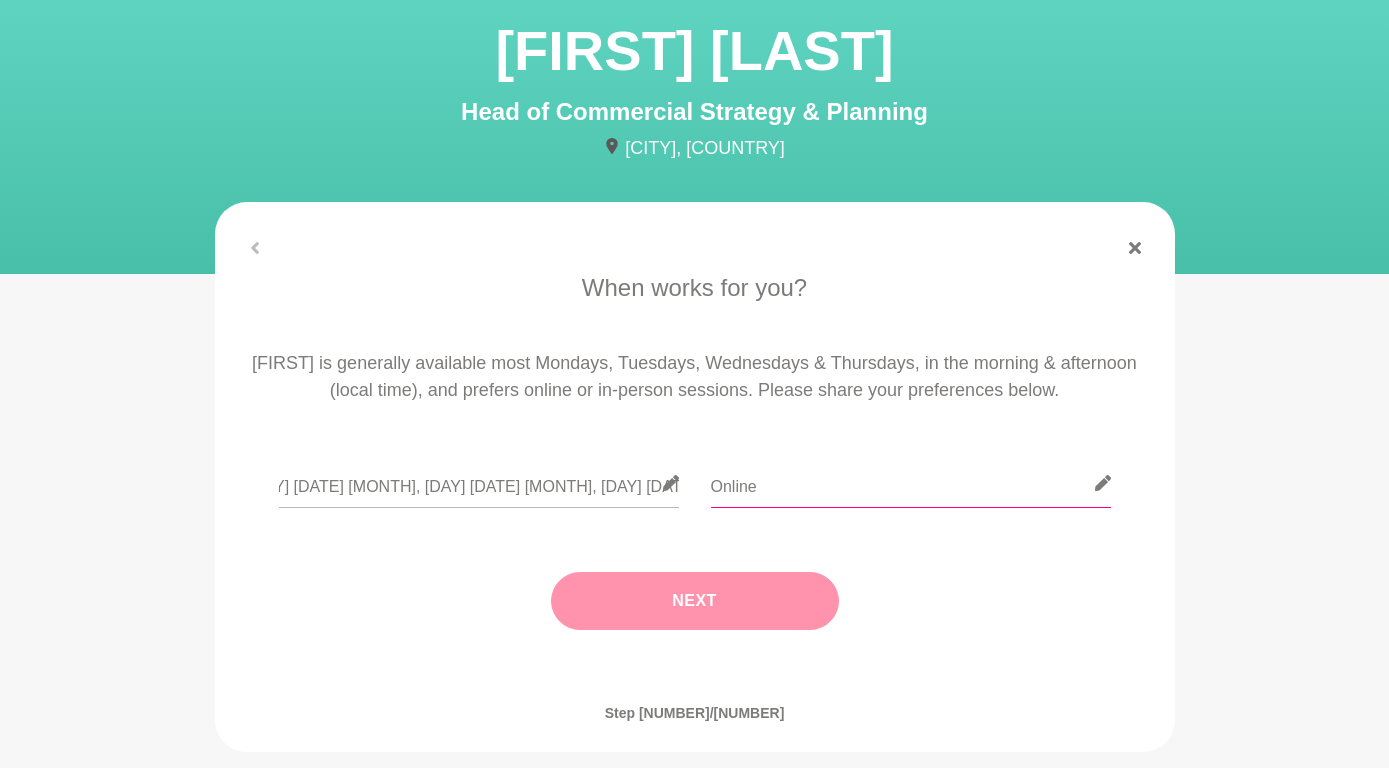 type on "Online" 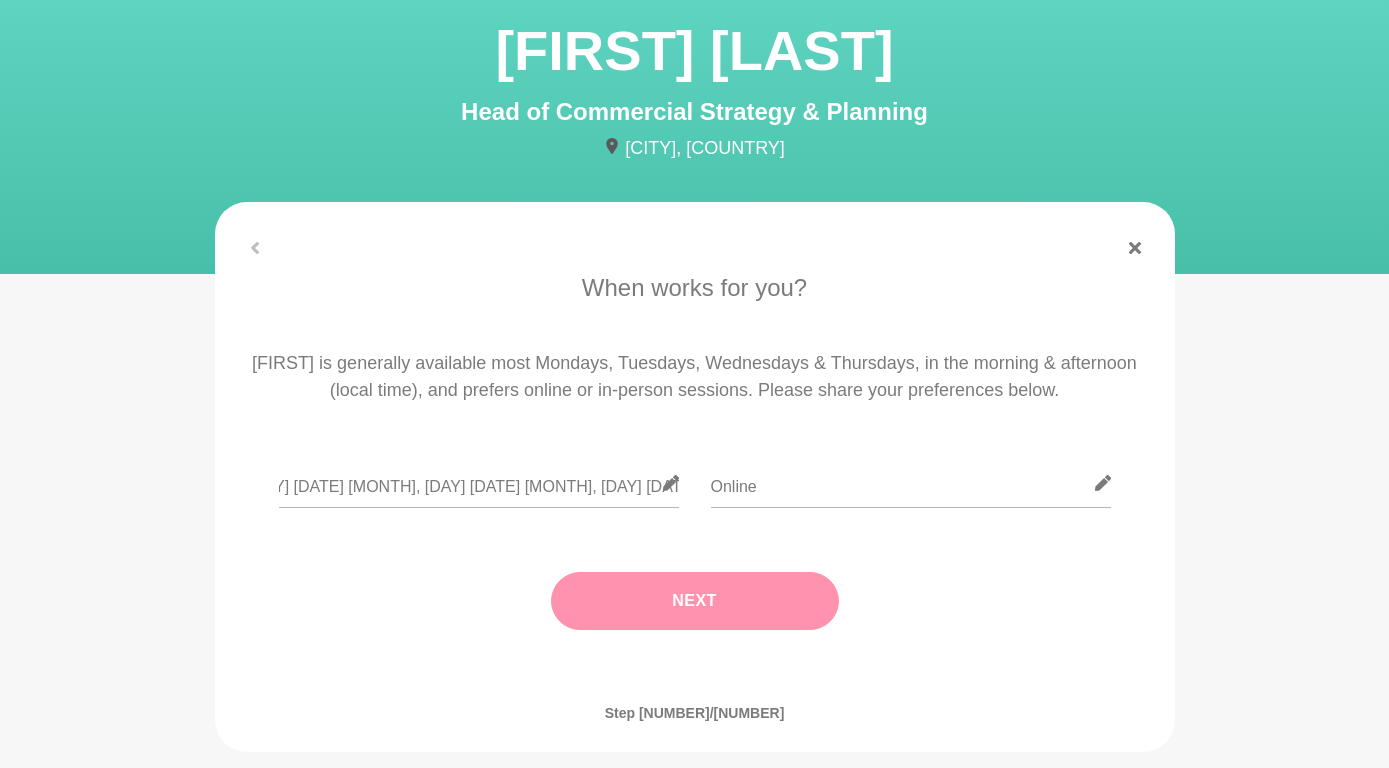 click on "Next" at bounding box center [695, 601] 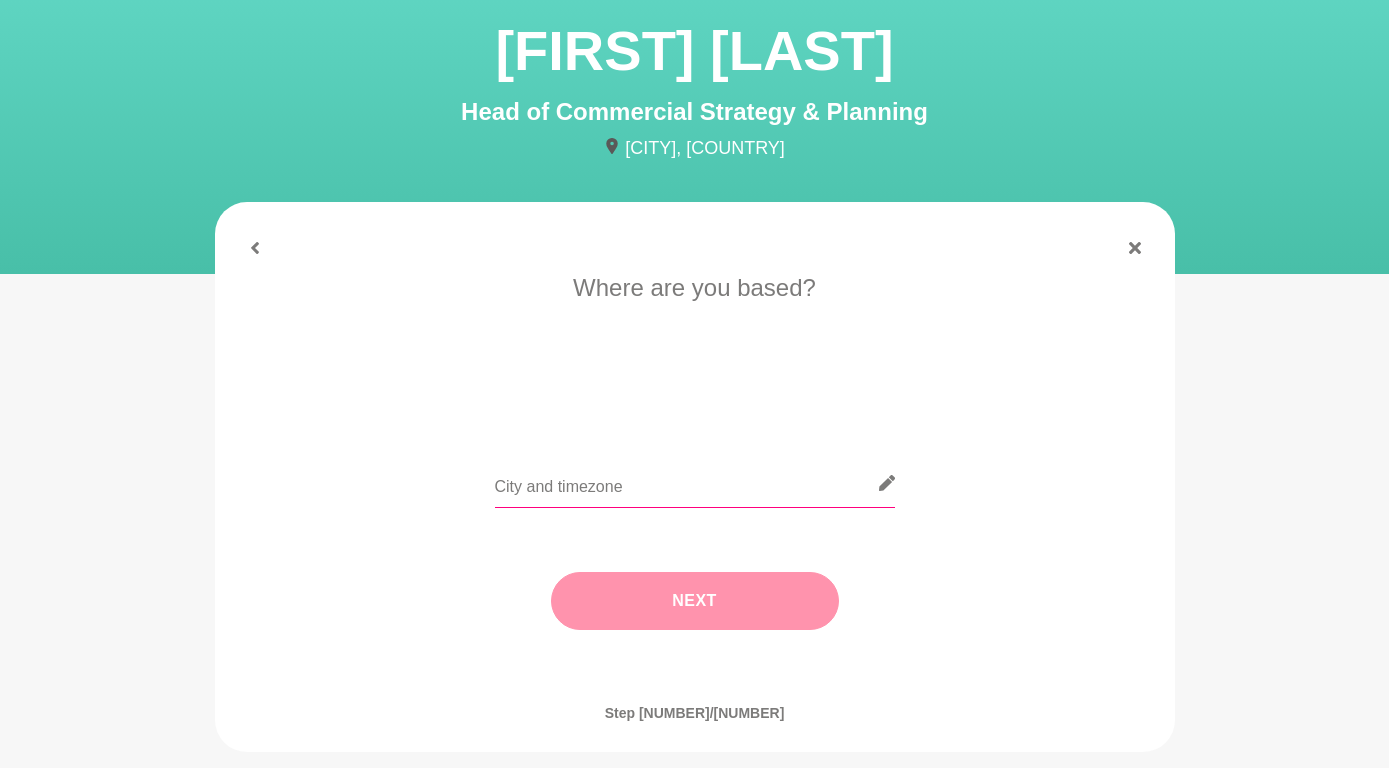 click at bounding box center [695, 483] 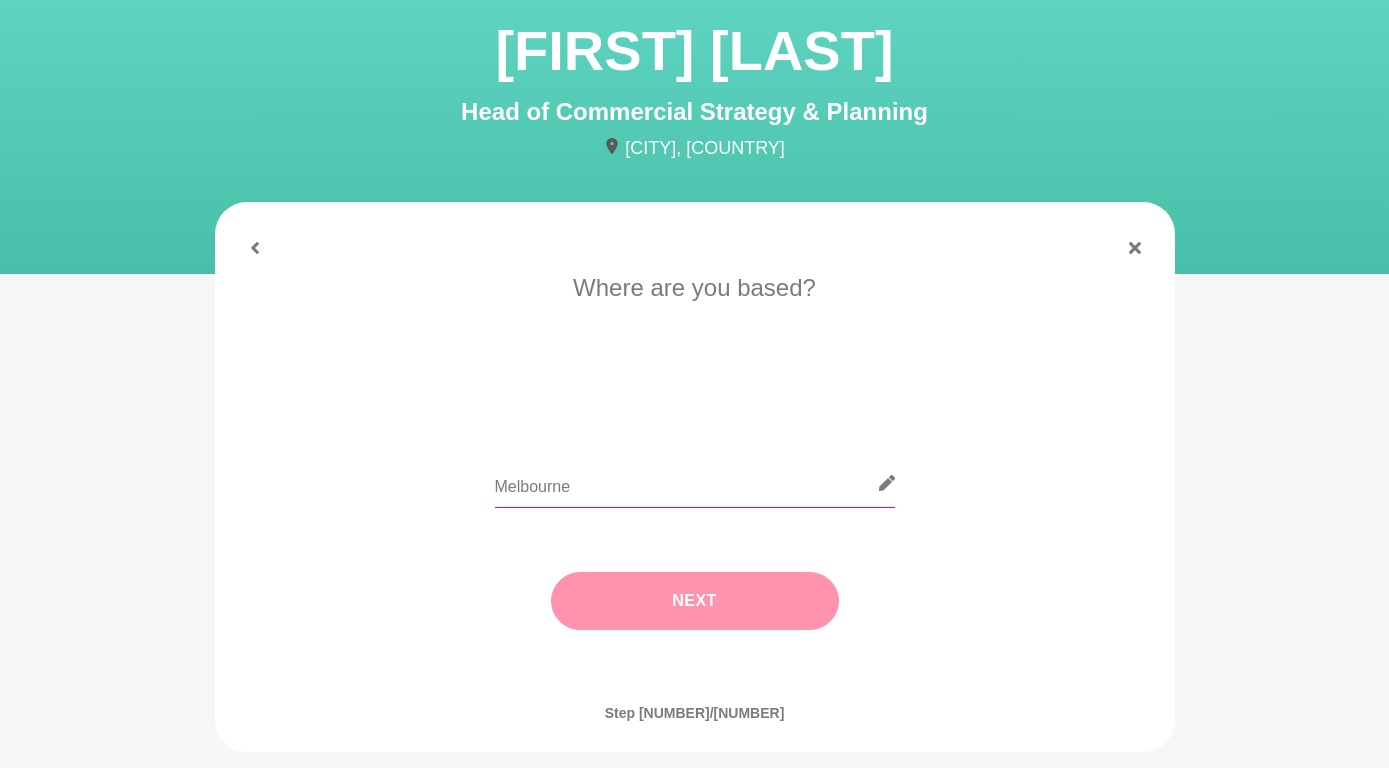 type on "Melbourne" 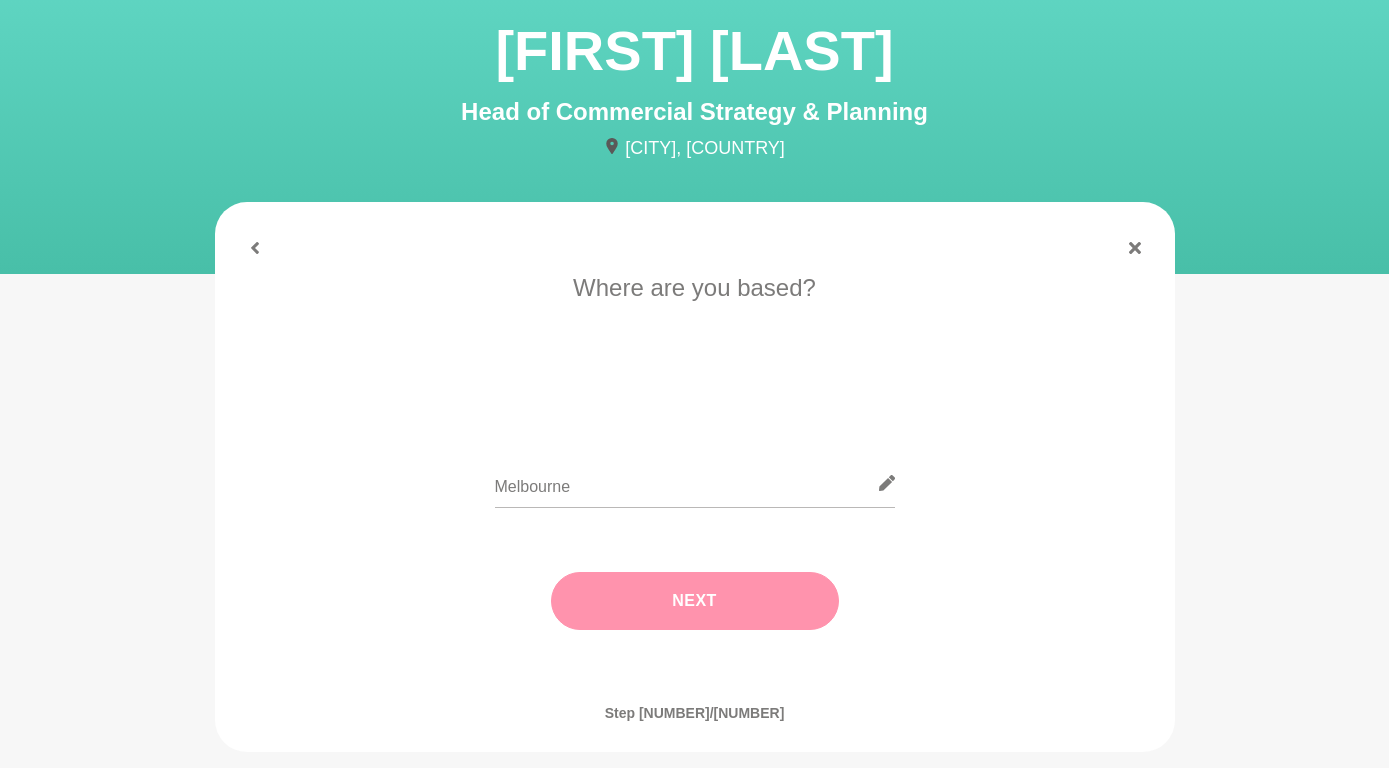 click on "Next" at bounding box center [695, 601] 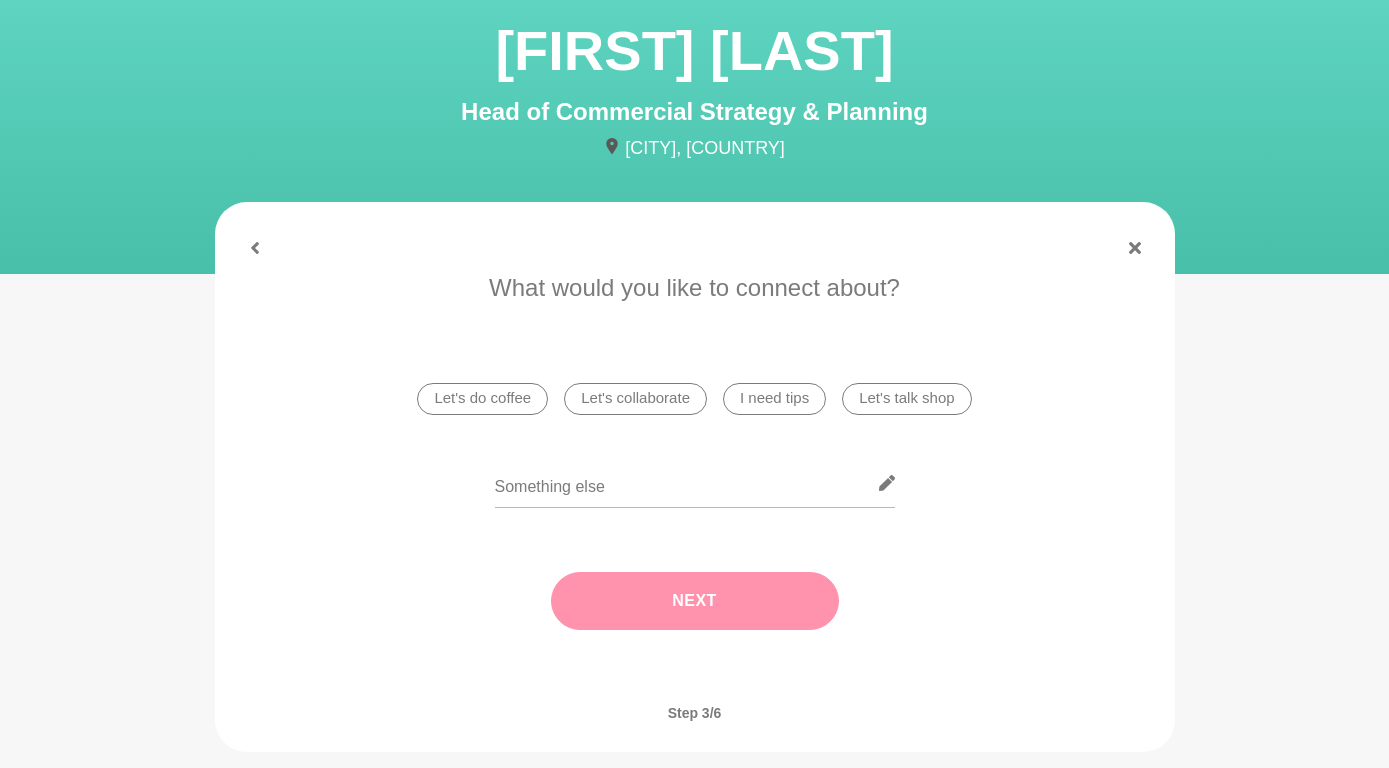 click on "I need tips" at bounding box center (774, 399) 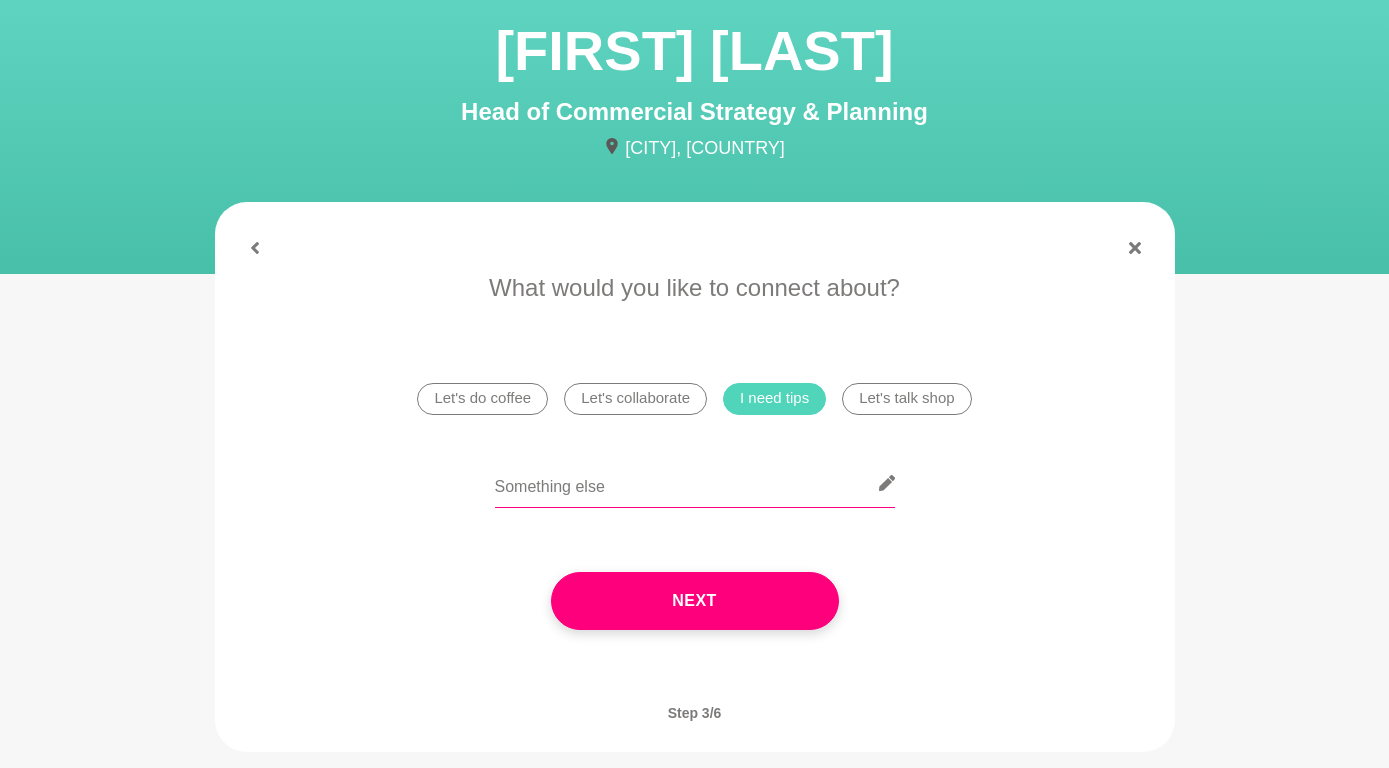 click at bounding box center [695, 483] 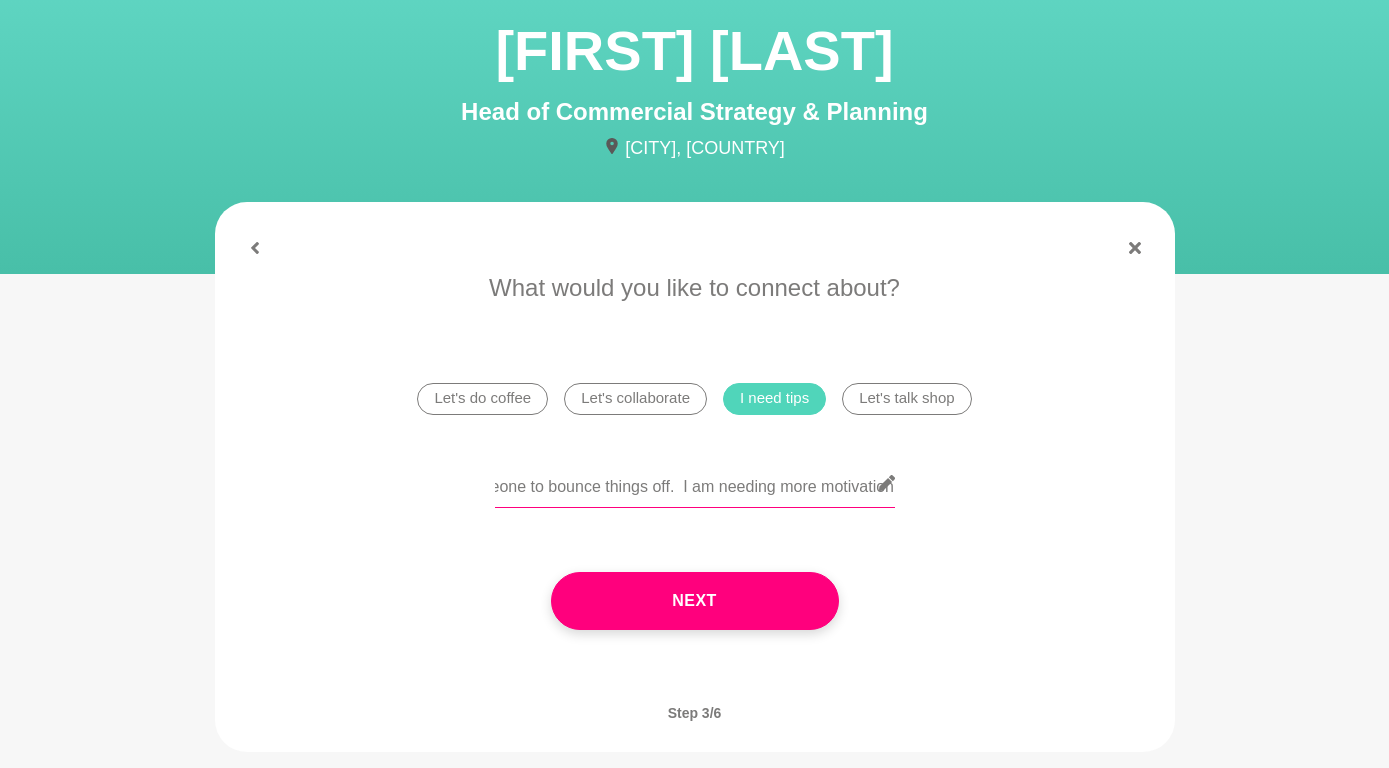 scroll, scrollTop: 0, scrollLeft: 560, axis: horizontal 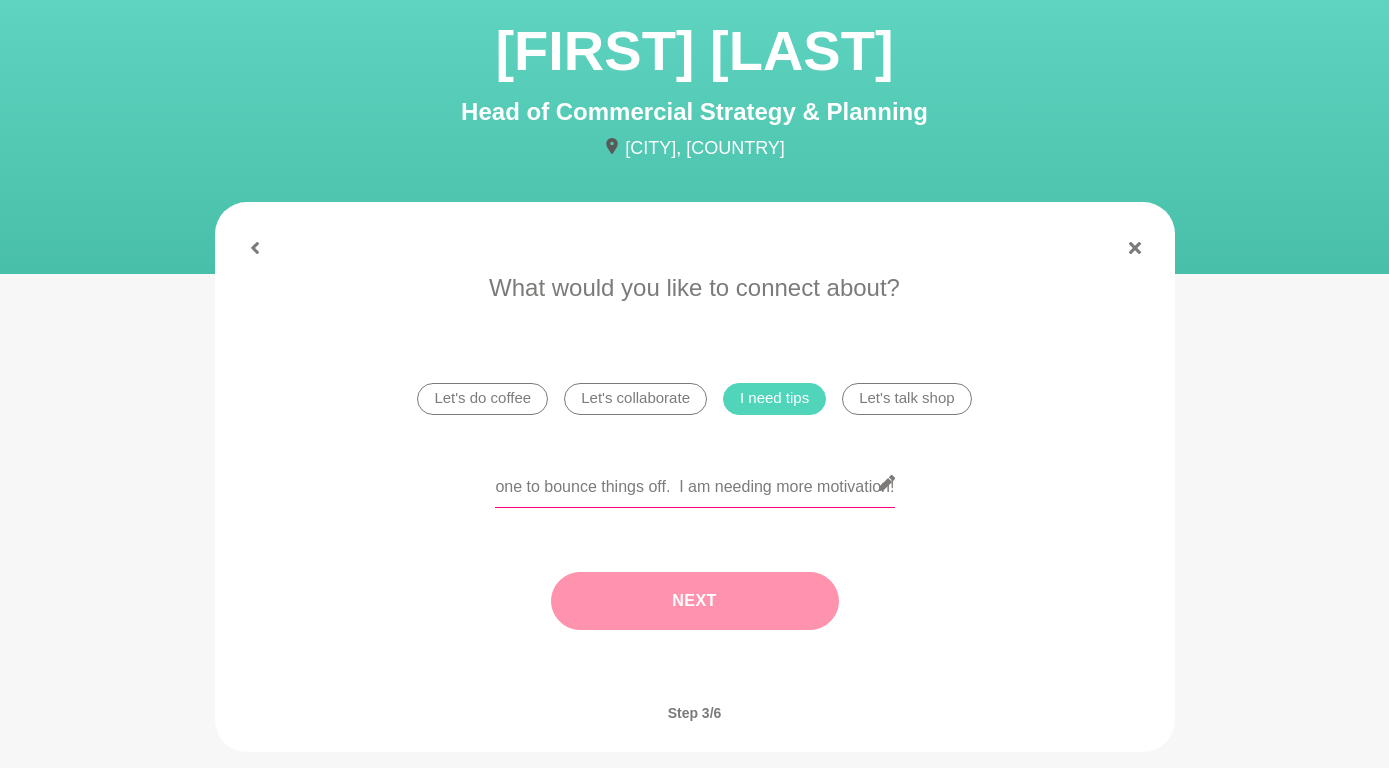 type on "Would love your advice about my next career steps, career transition and someone to bounce things off.  I am needing more motivation!" 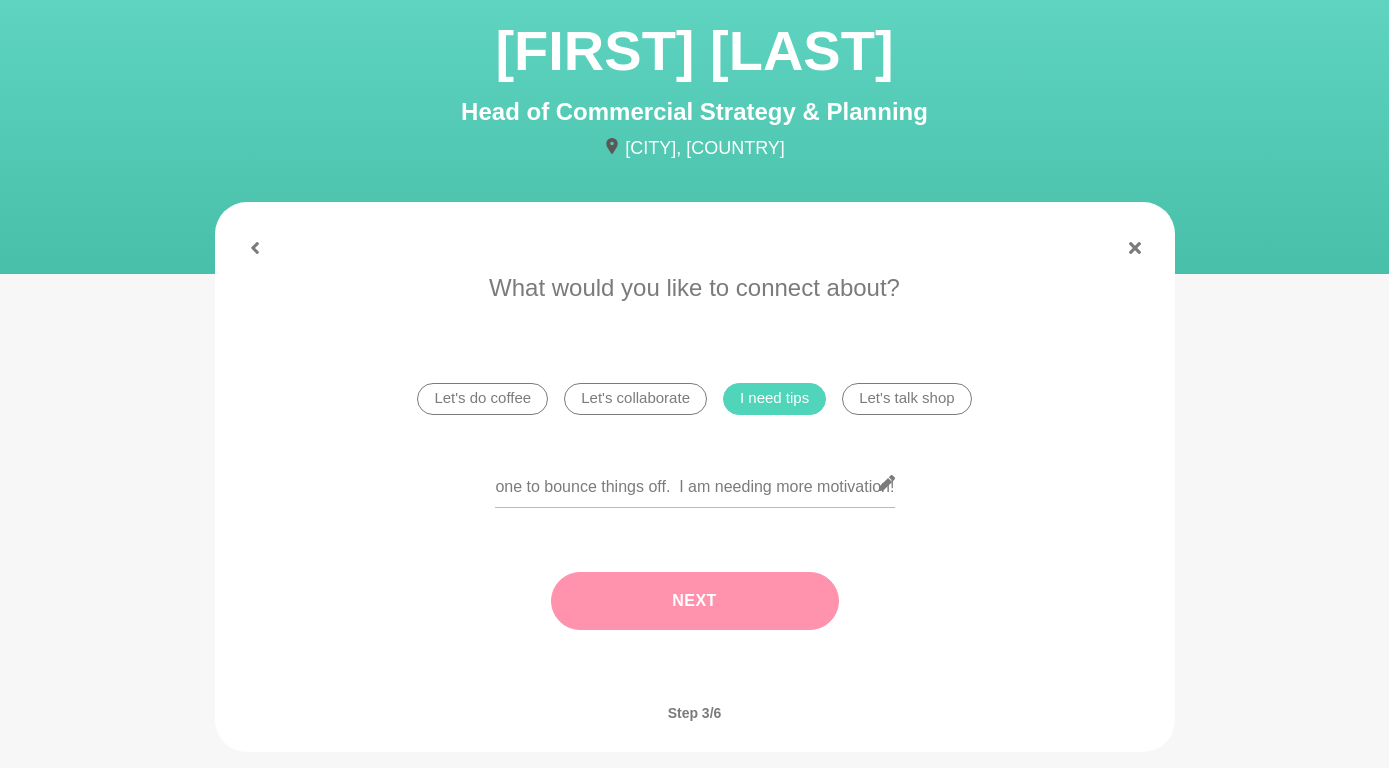 click on "Next" at bounding box center (695, 601) 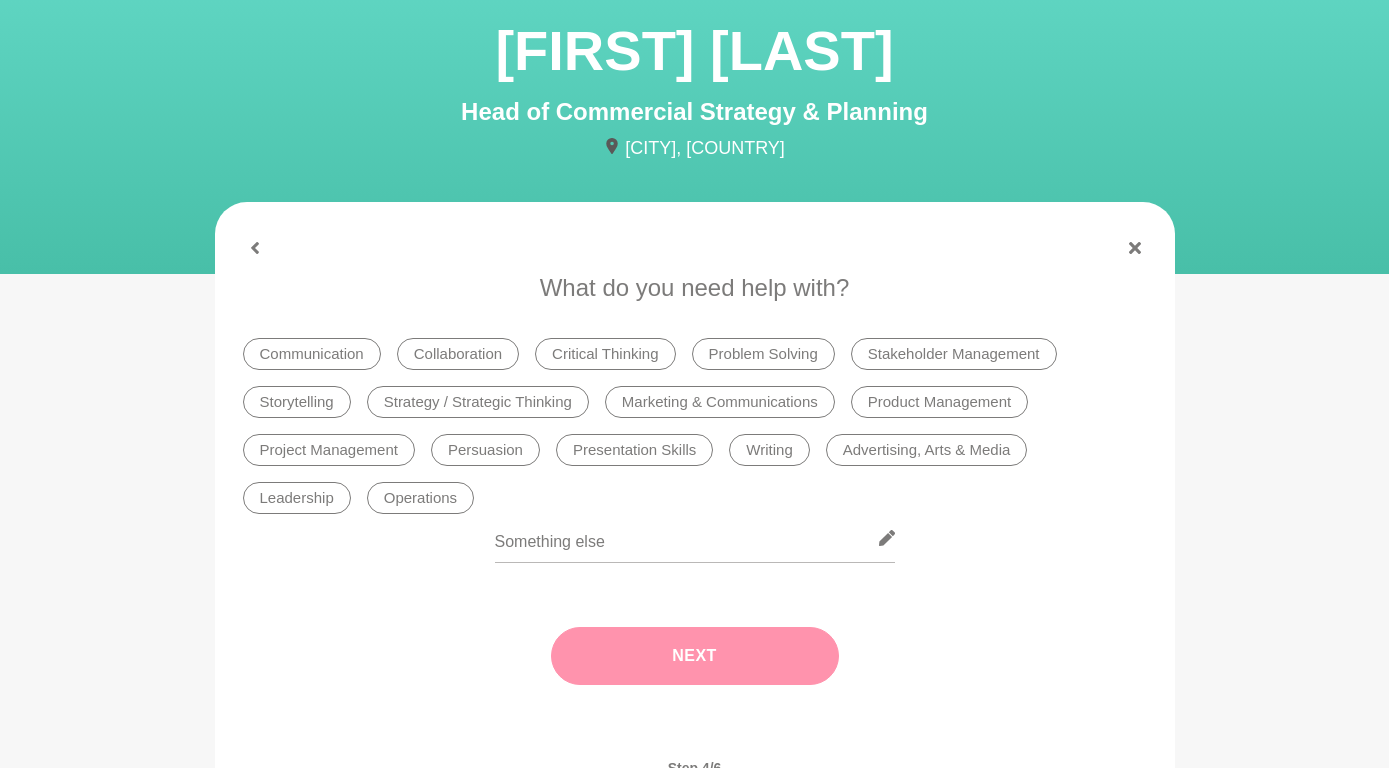 click on "Storytelling" at bounding box center (297, 402) 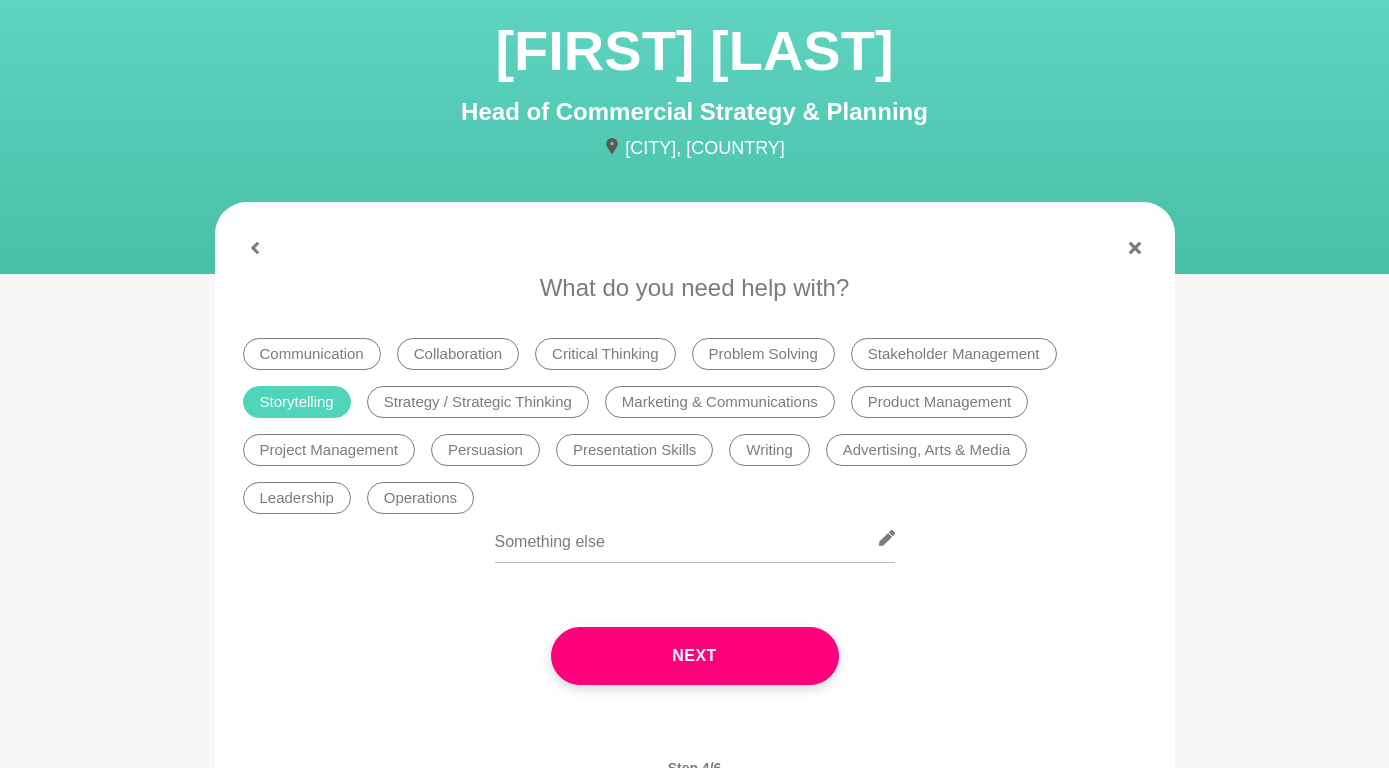 click on "Marketing & Communications" at bounding box center (720, 402) 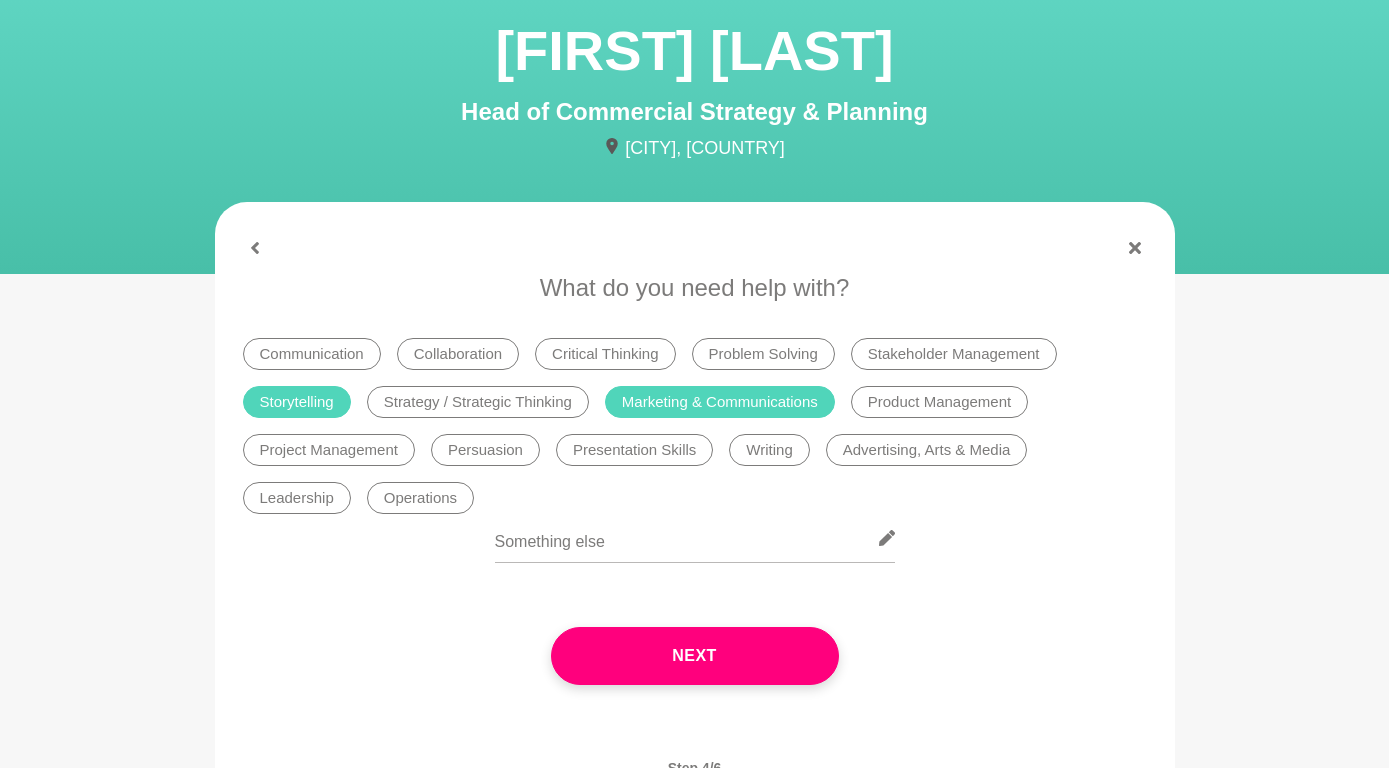 click on "Collaboration" at bounding box center [458, 354] 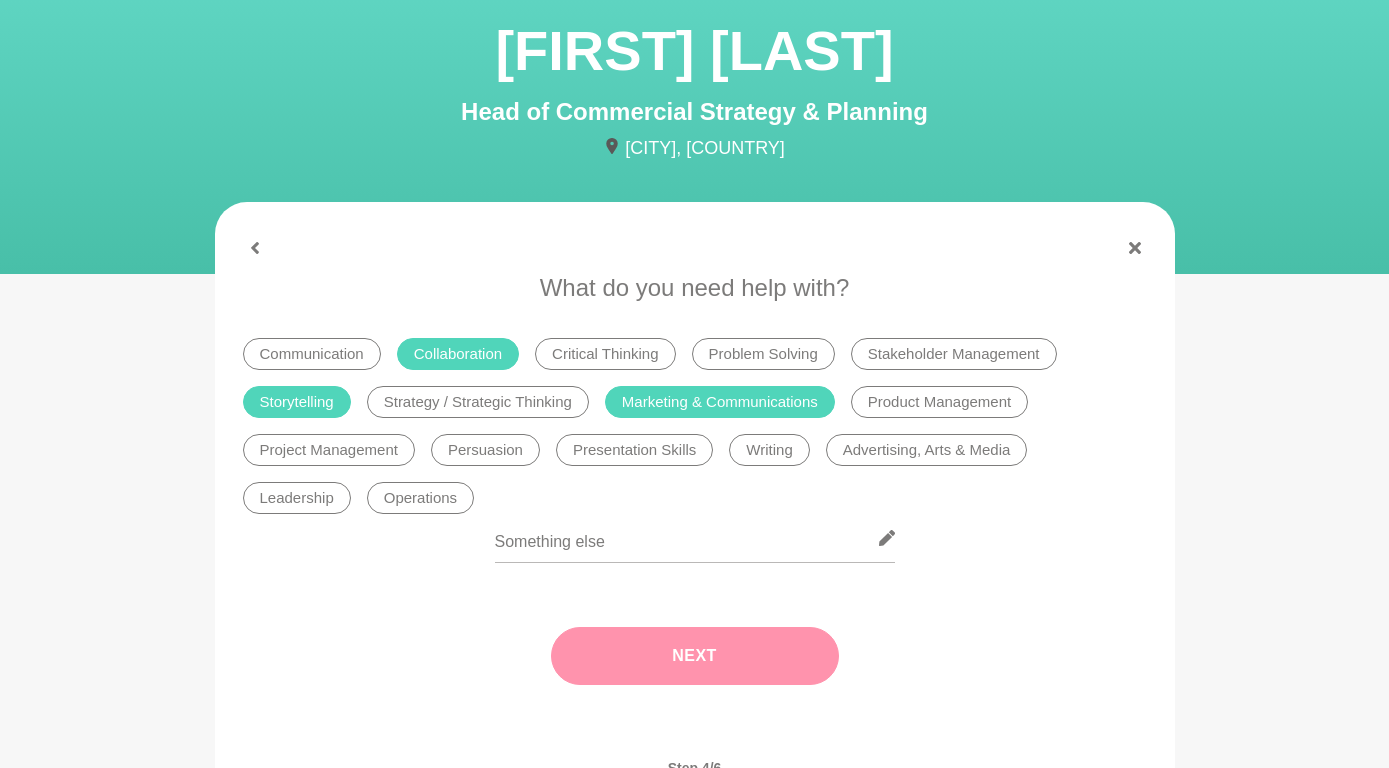click on "Next" at bounding box center (695, 656) 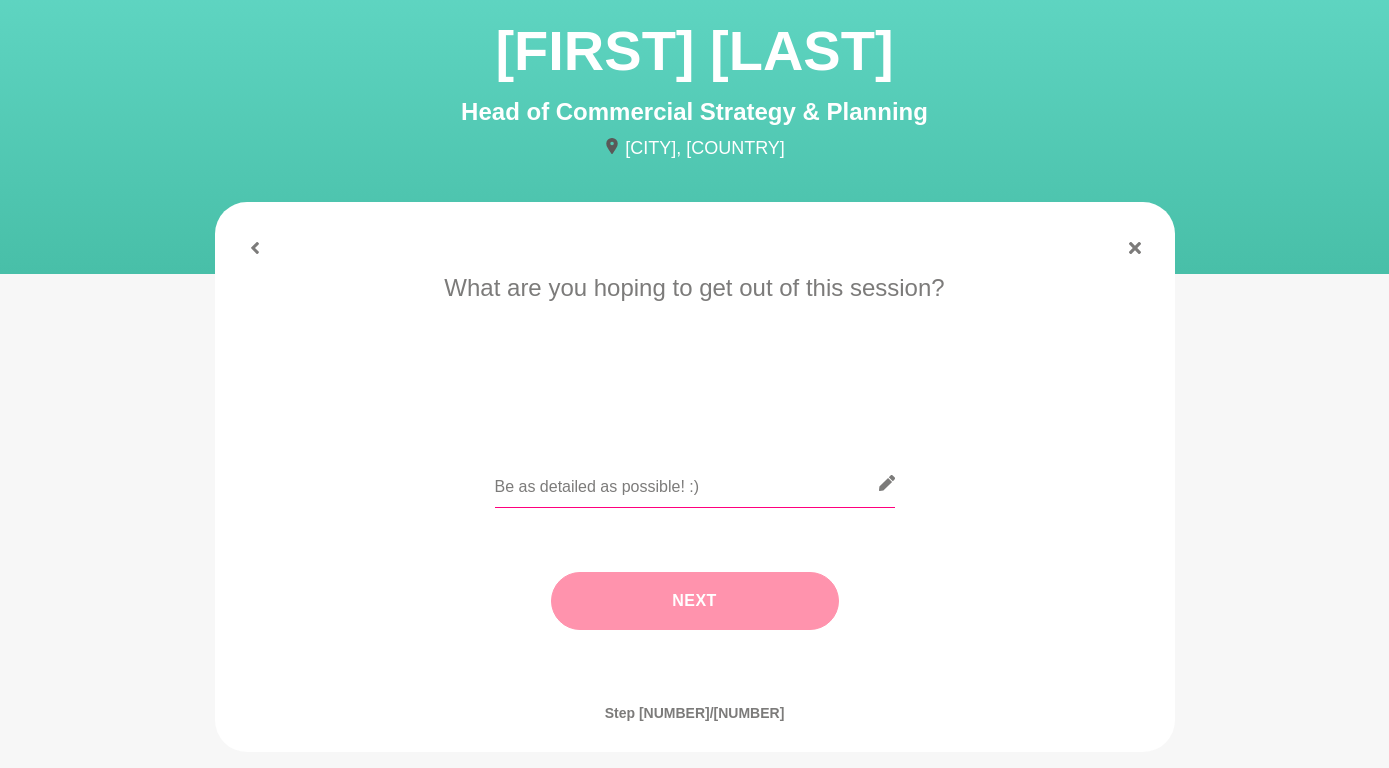 click at bounding box center [695, 483] 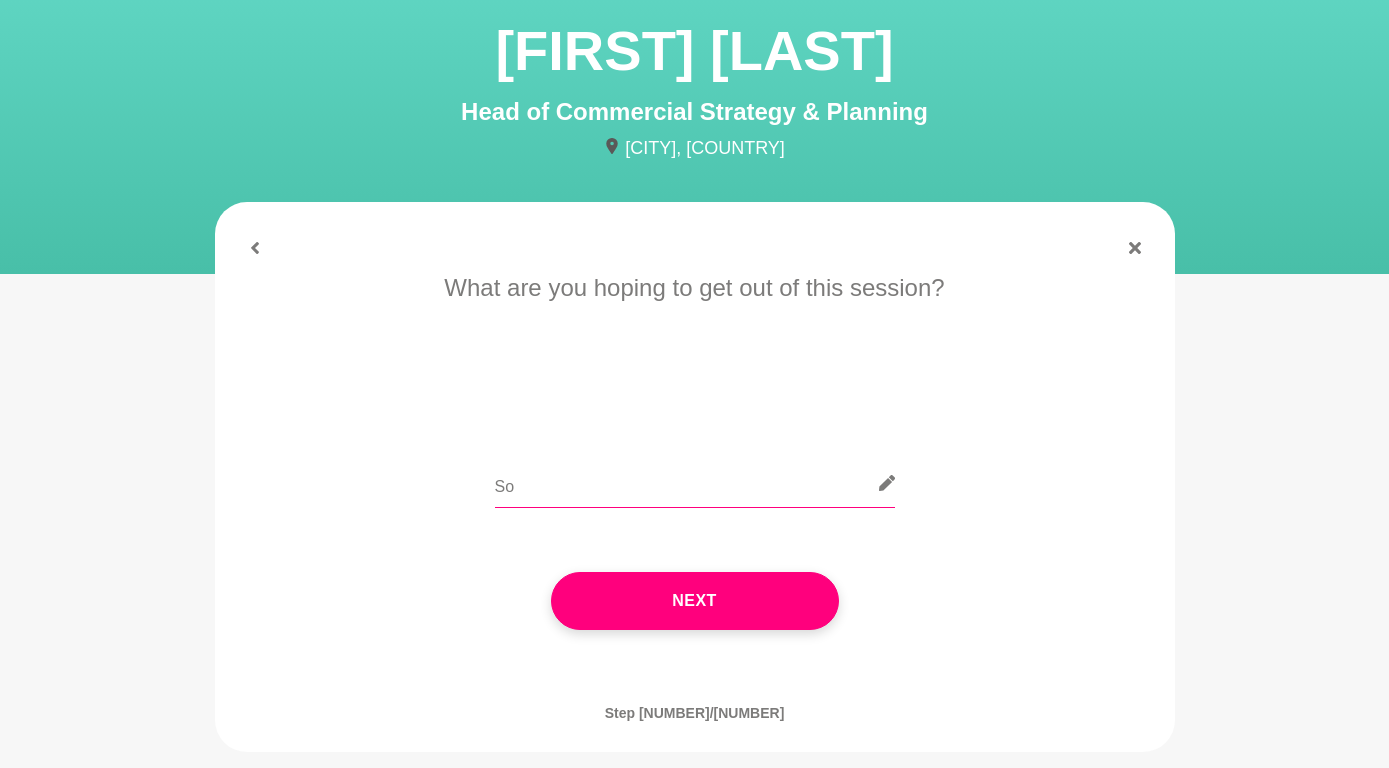 type on "S" 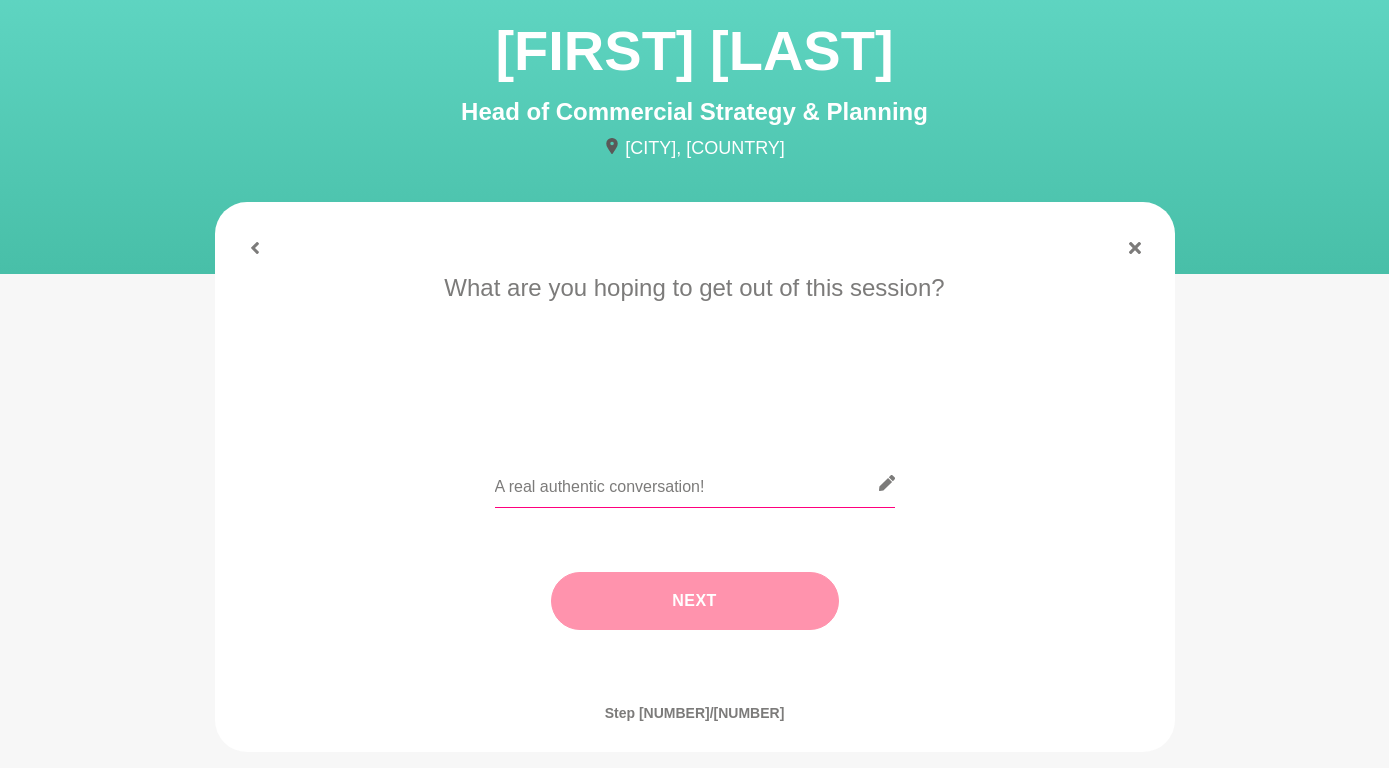 type on "A real authentic conversation!" 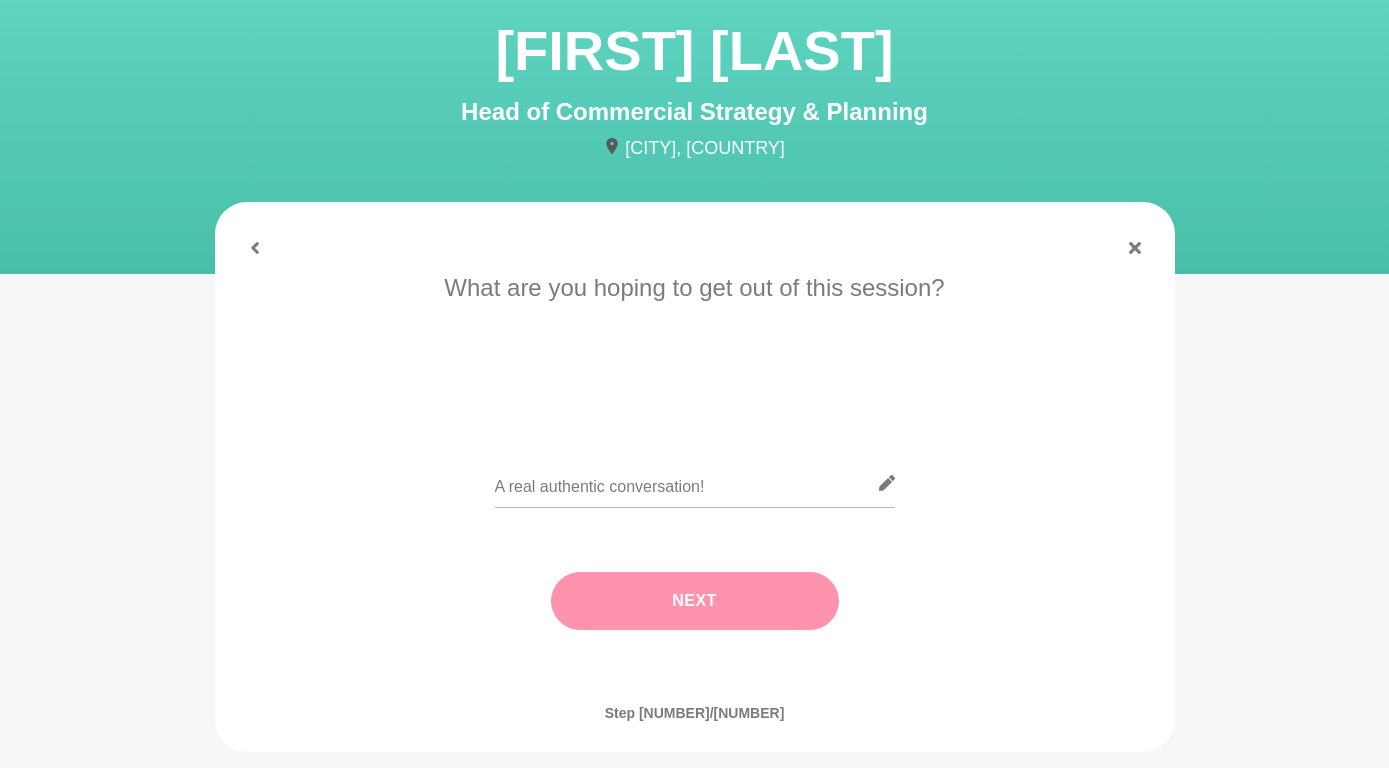 click on "Next" at bounding box center (695, 601) 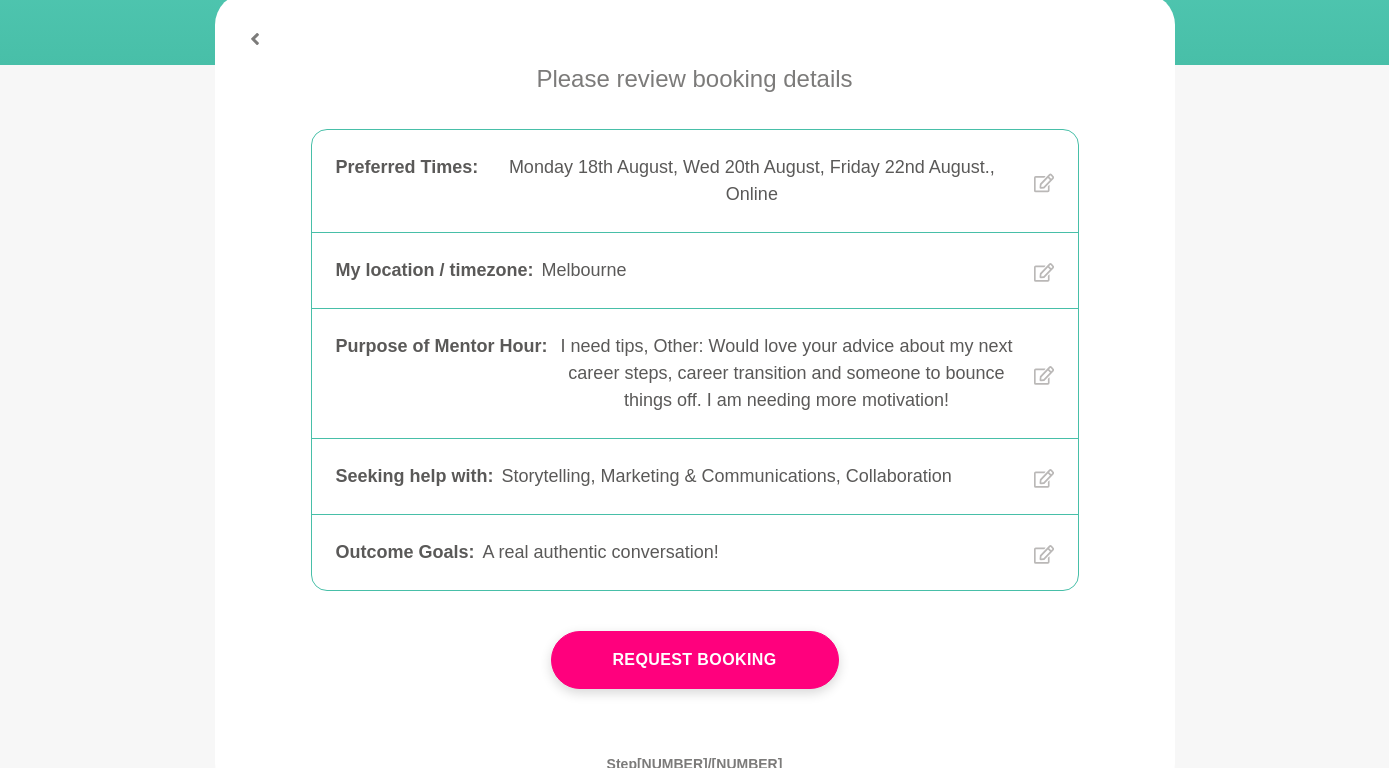 scroll, scrollTop: 317, scrollLeft: 0, axis: vertical 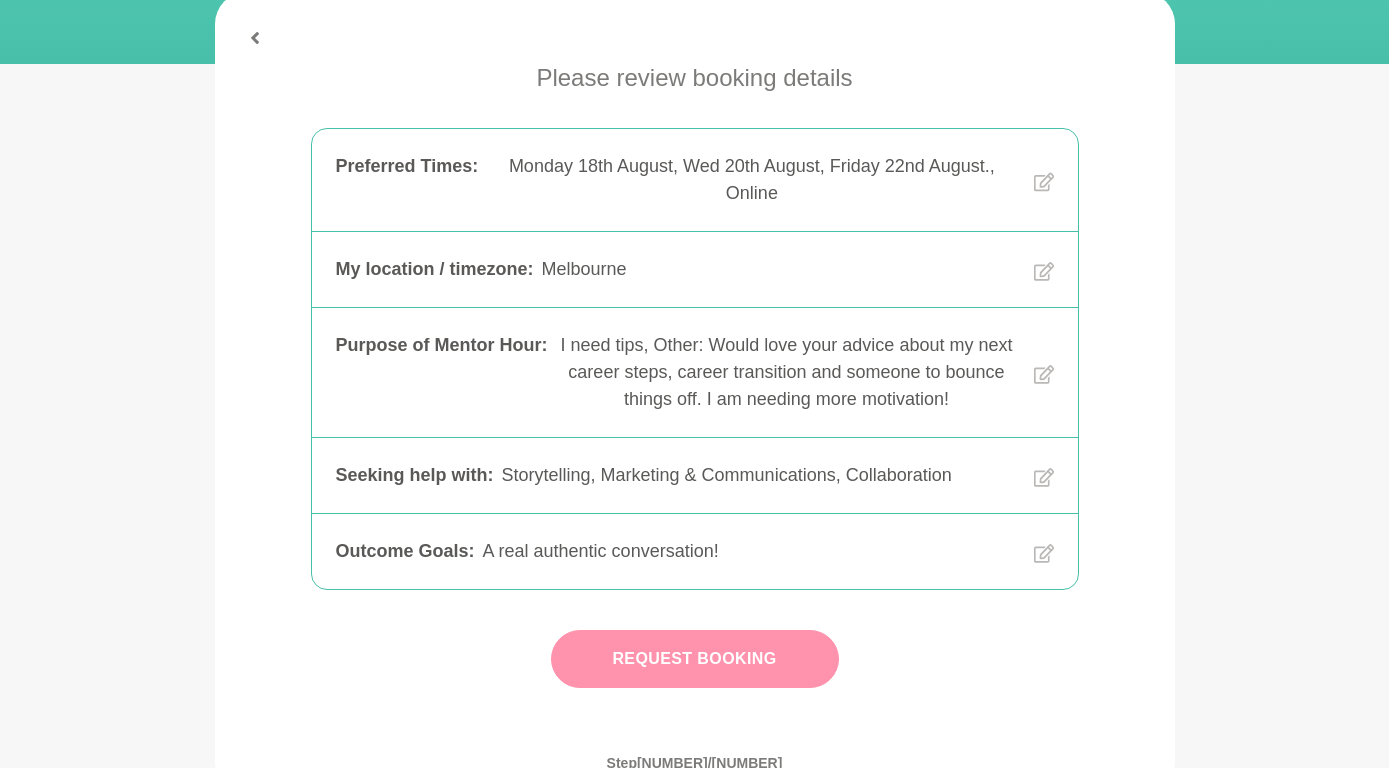 click on "Request Booking" at bounding box center [695, 659] 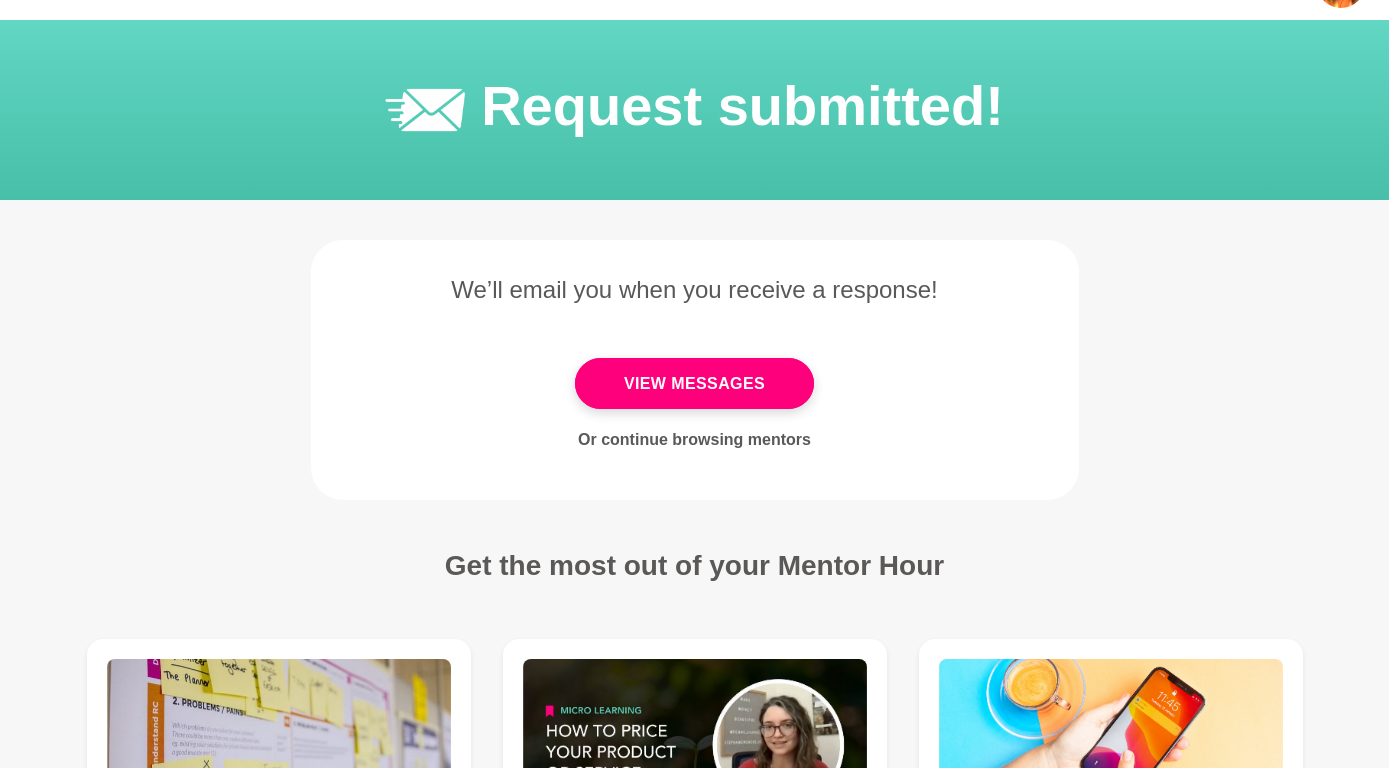 scroll, scrollTop: 0, scrollLeft: 0, axis: both 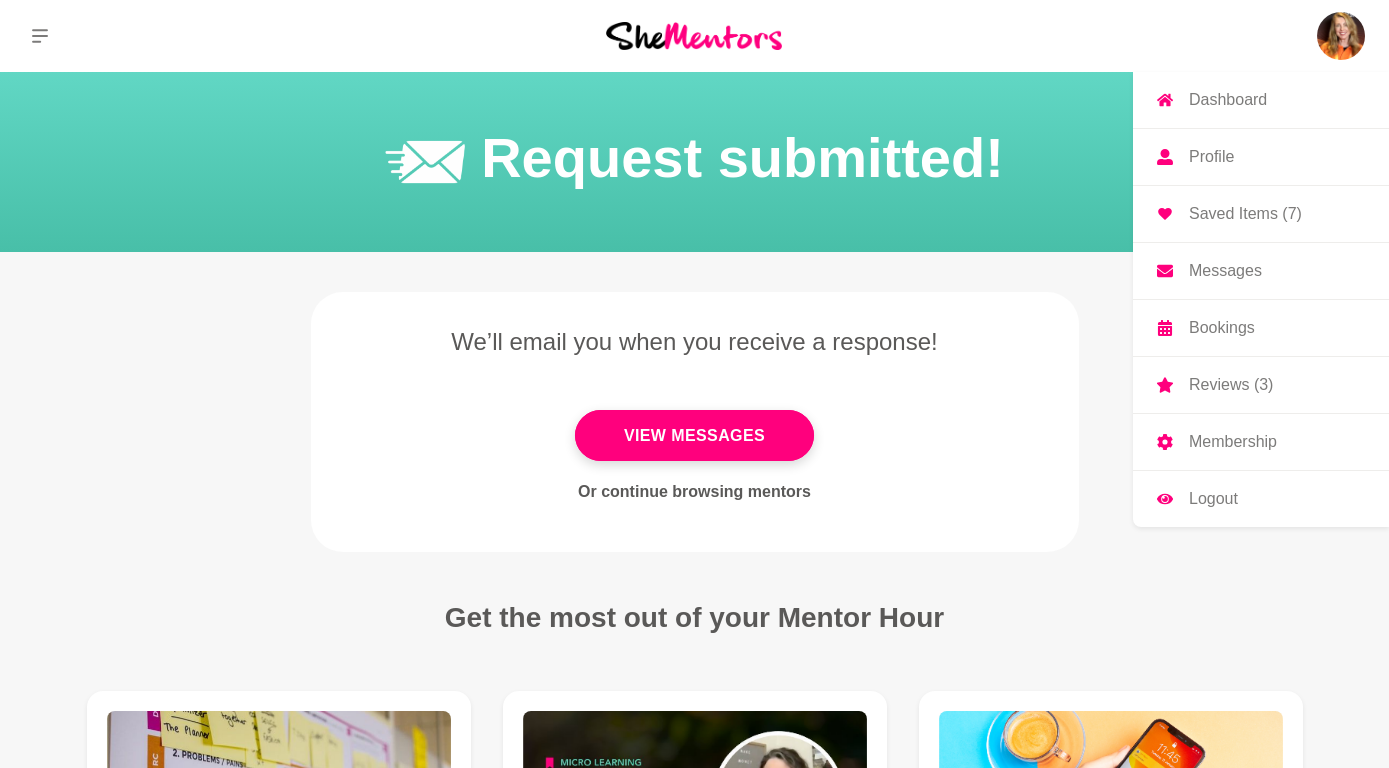 click at bounding box center [1341, 36] 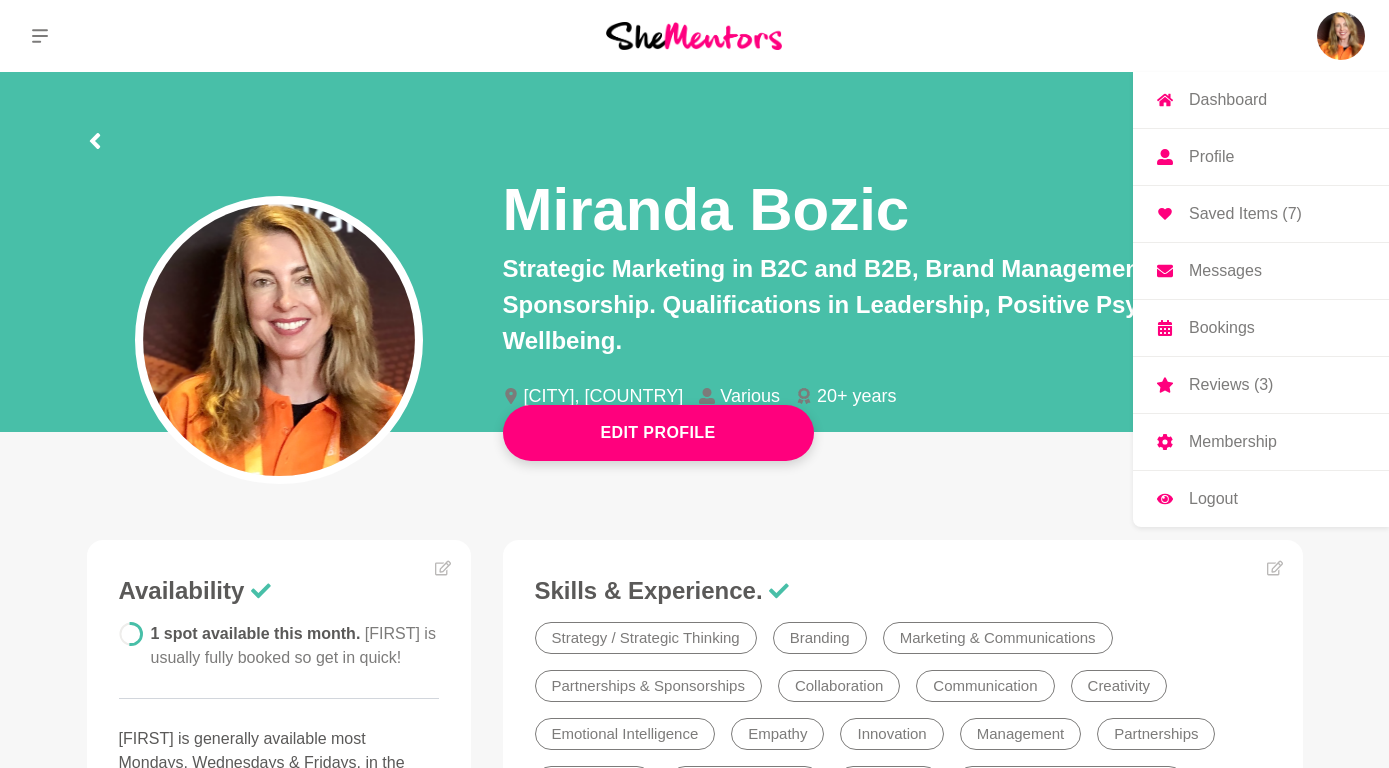 click on "Saved Items (7)" at bounding box center (1245, 214) 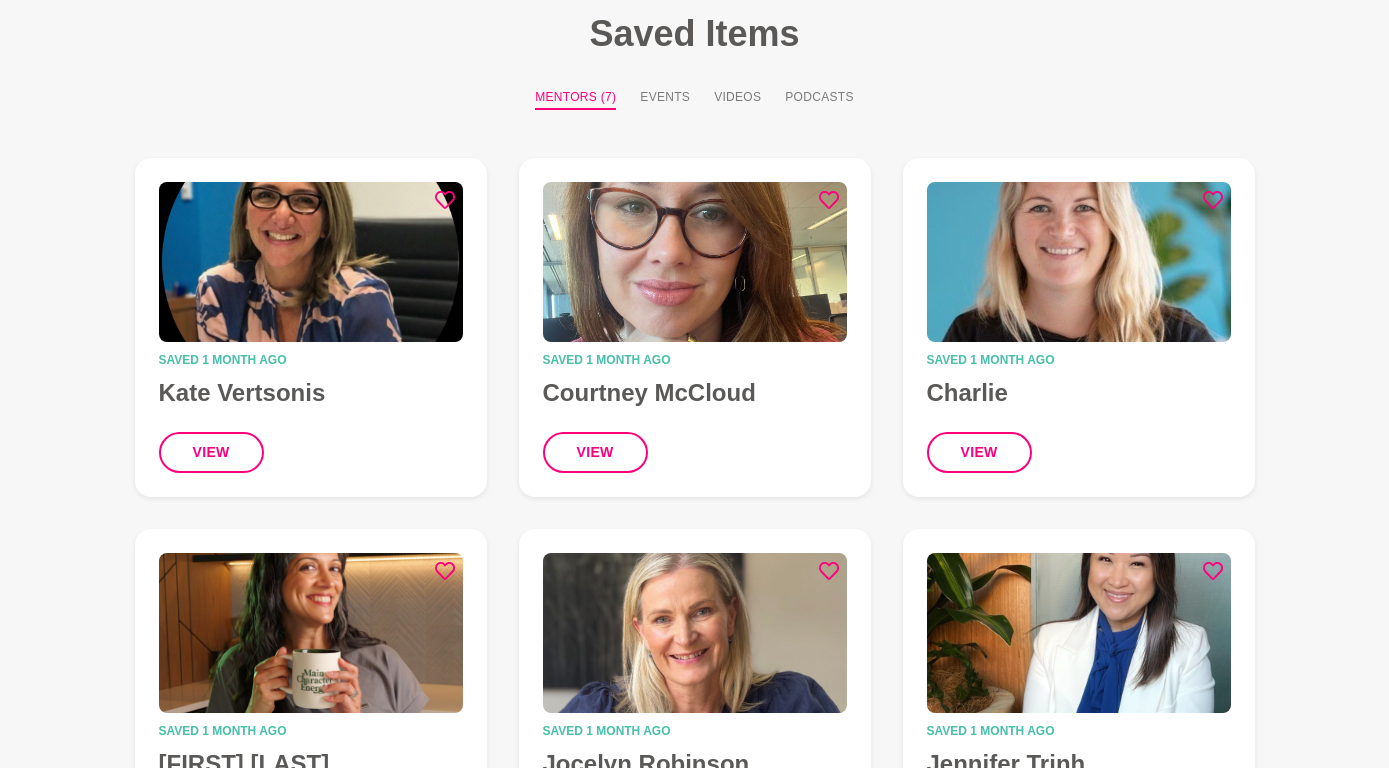 scroll, scrollTop: 211, scrollLeft: 0, axis: vertical 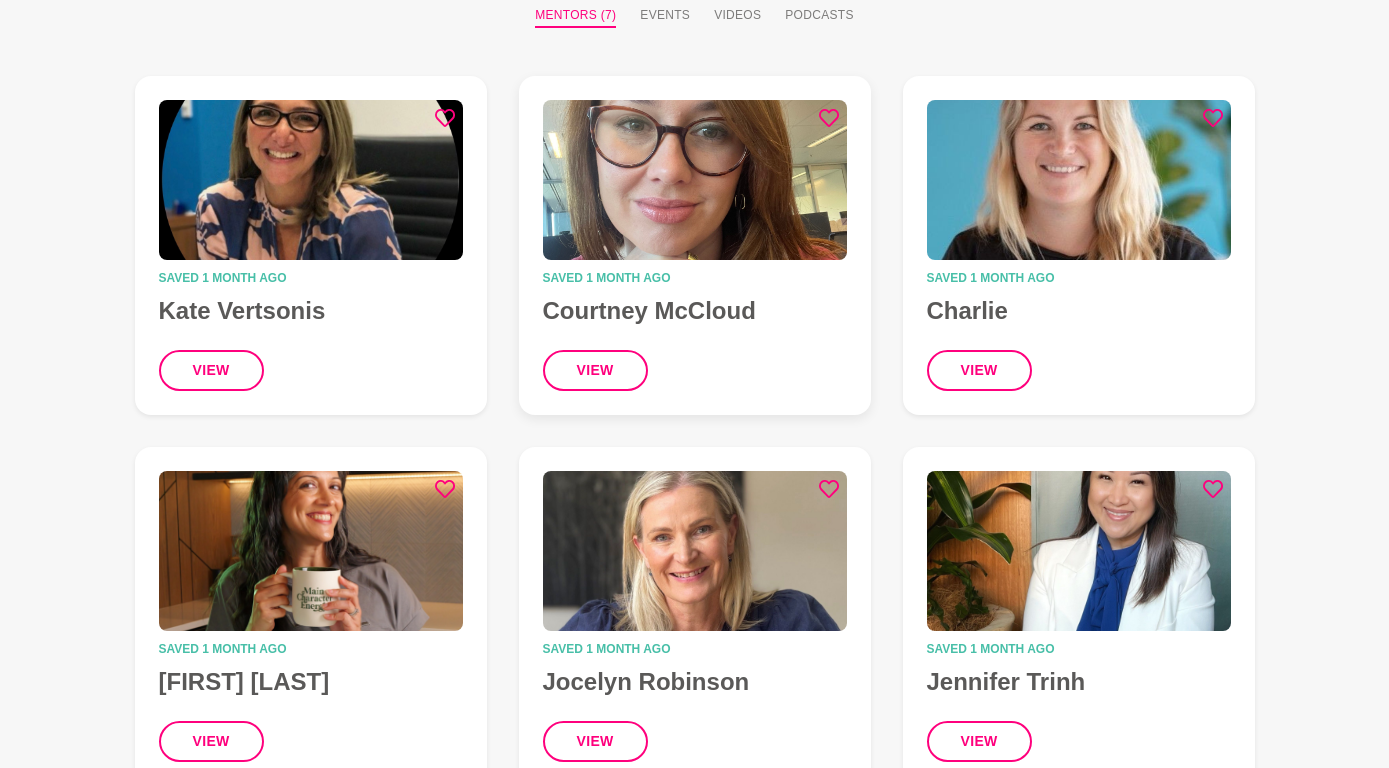 click on "Courtney McCloud" at bounding box center [695, 311] 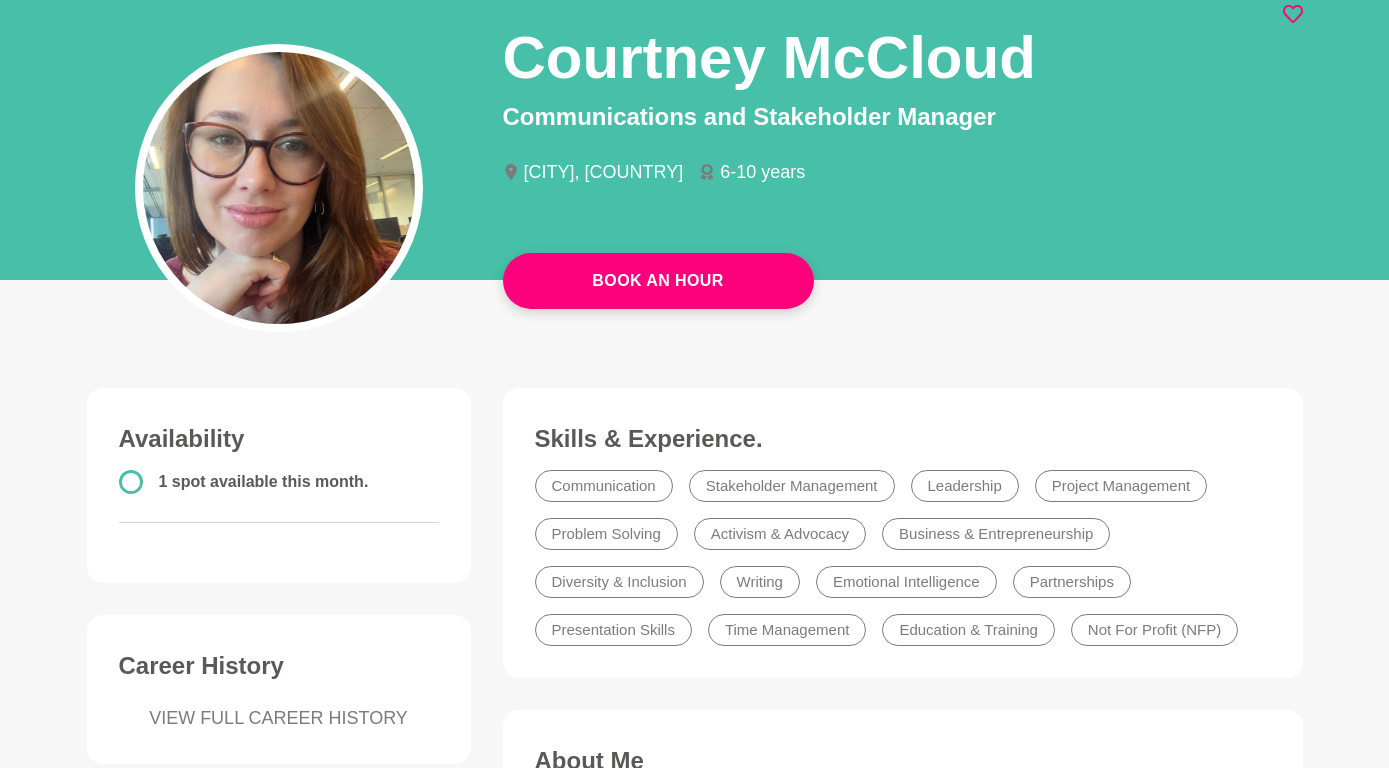scroll, scrollTop: 0, scrollLeft: 0, axis: both 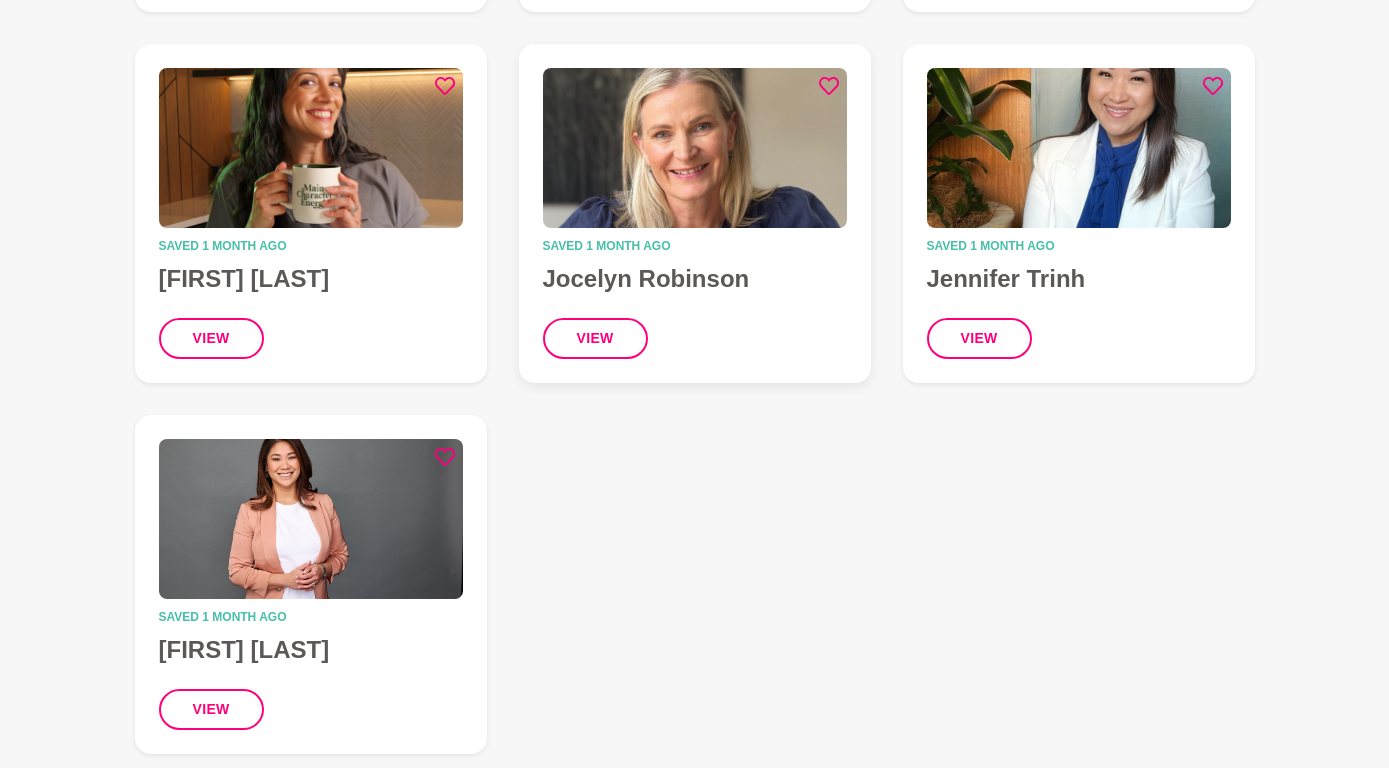 click at bounding box center (695, 148) 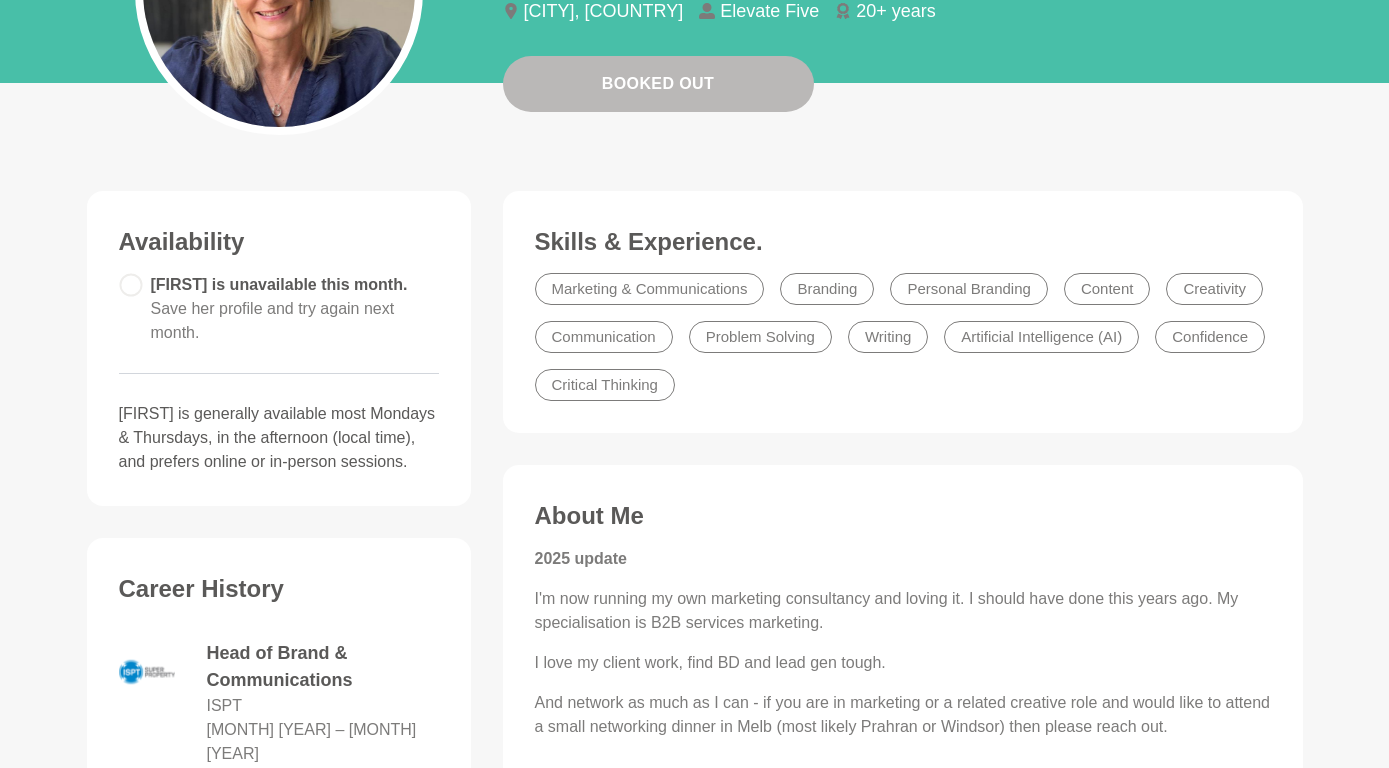 scroll, scrollTop: 0, scrollLeft: 0, axis: both 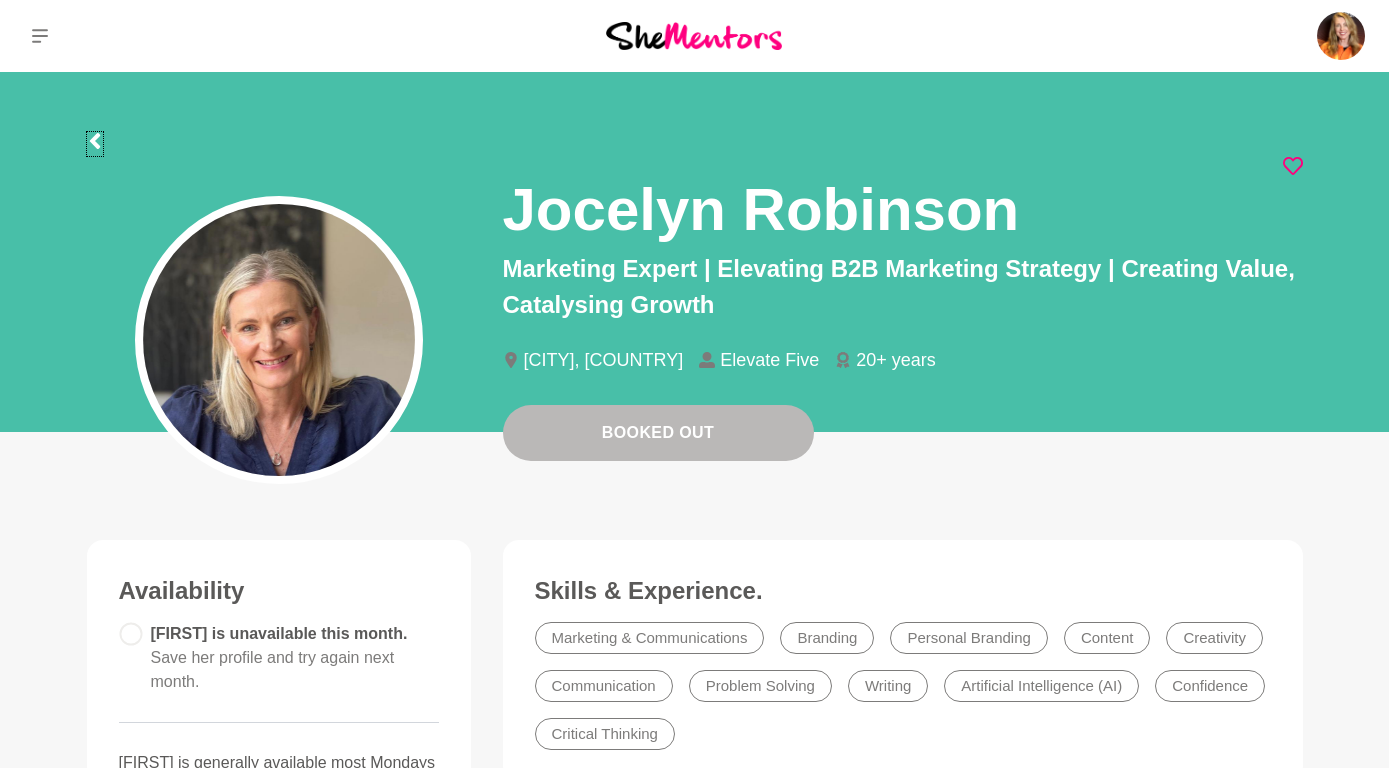 click 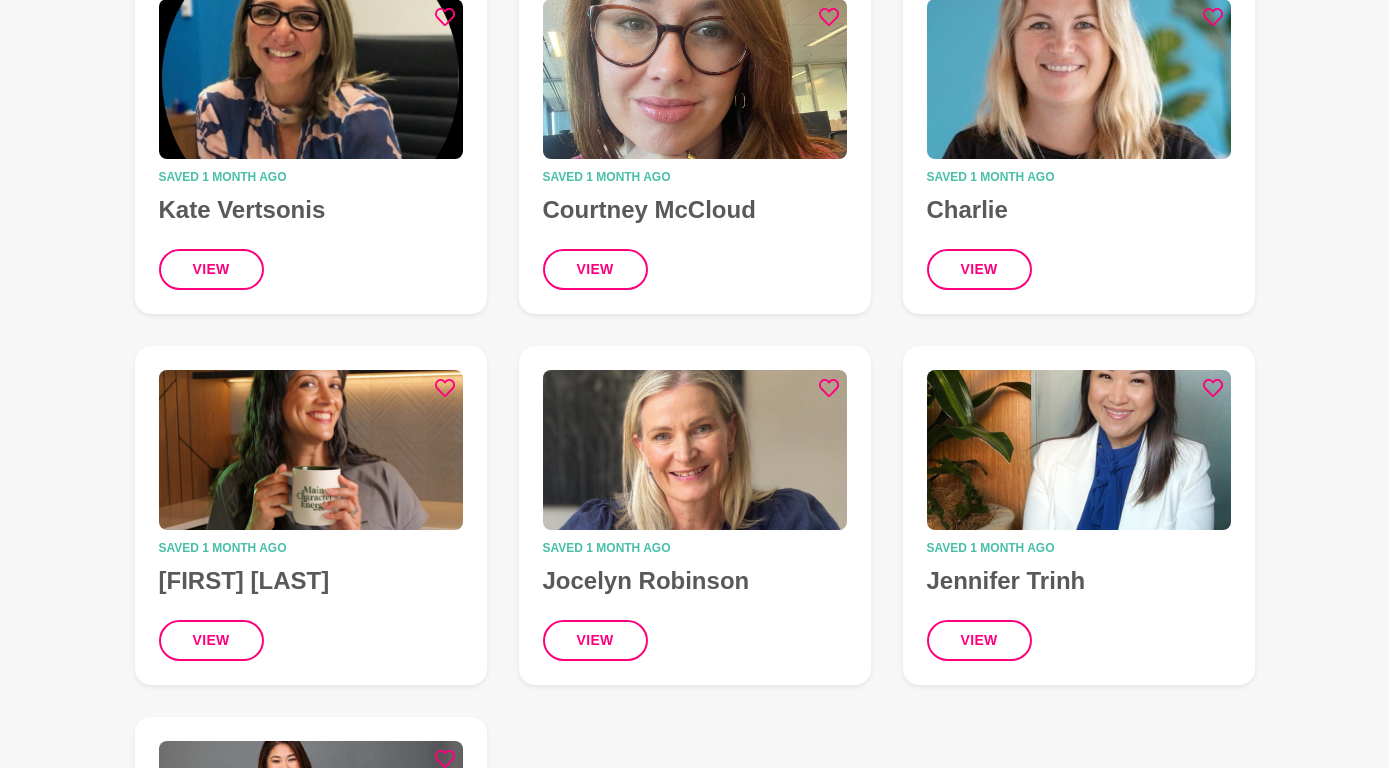 scroll, scrollTop: 0, scrollLeft: 0, axis: both 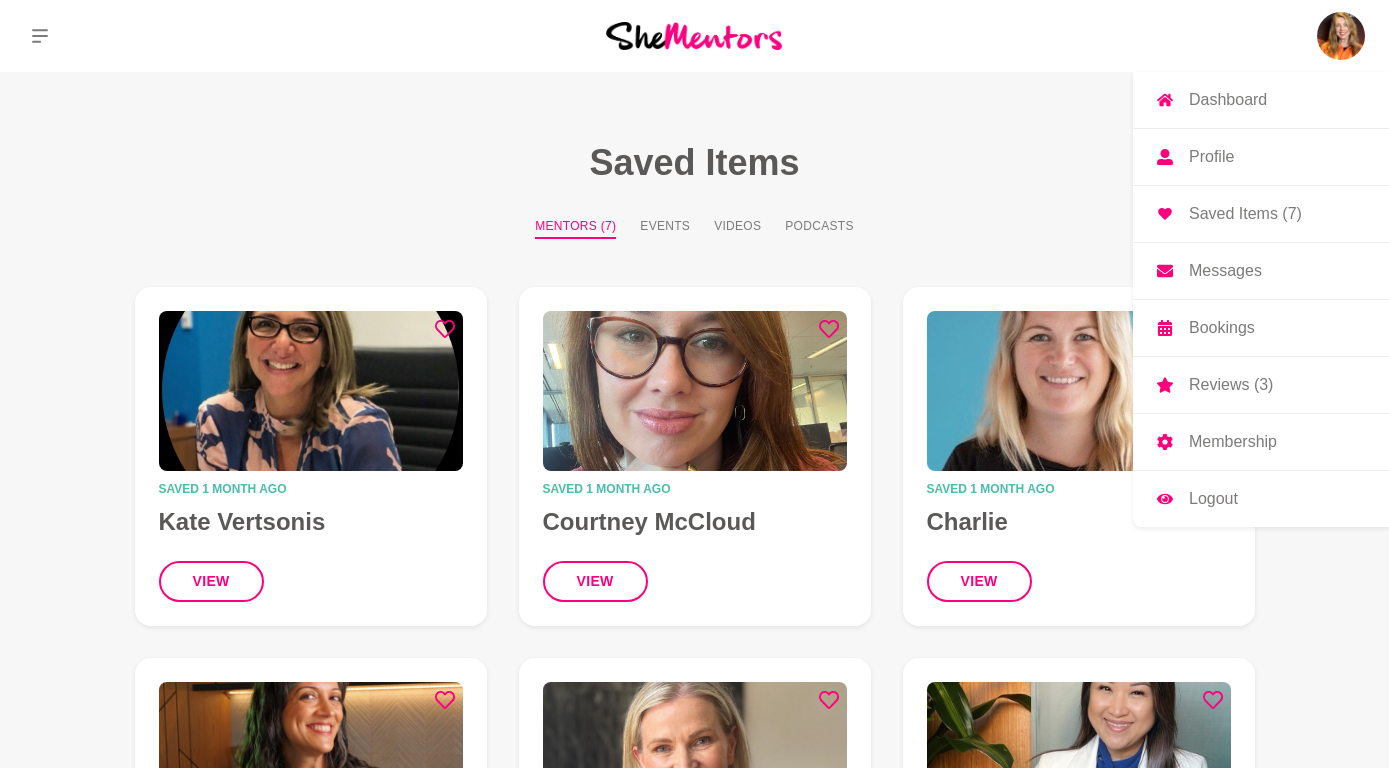 click at bounding box center (1341, 36) 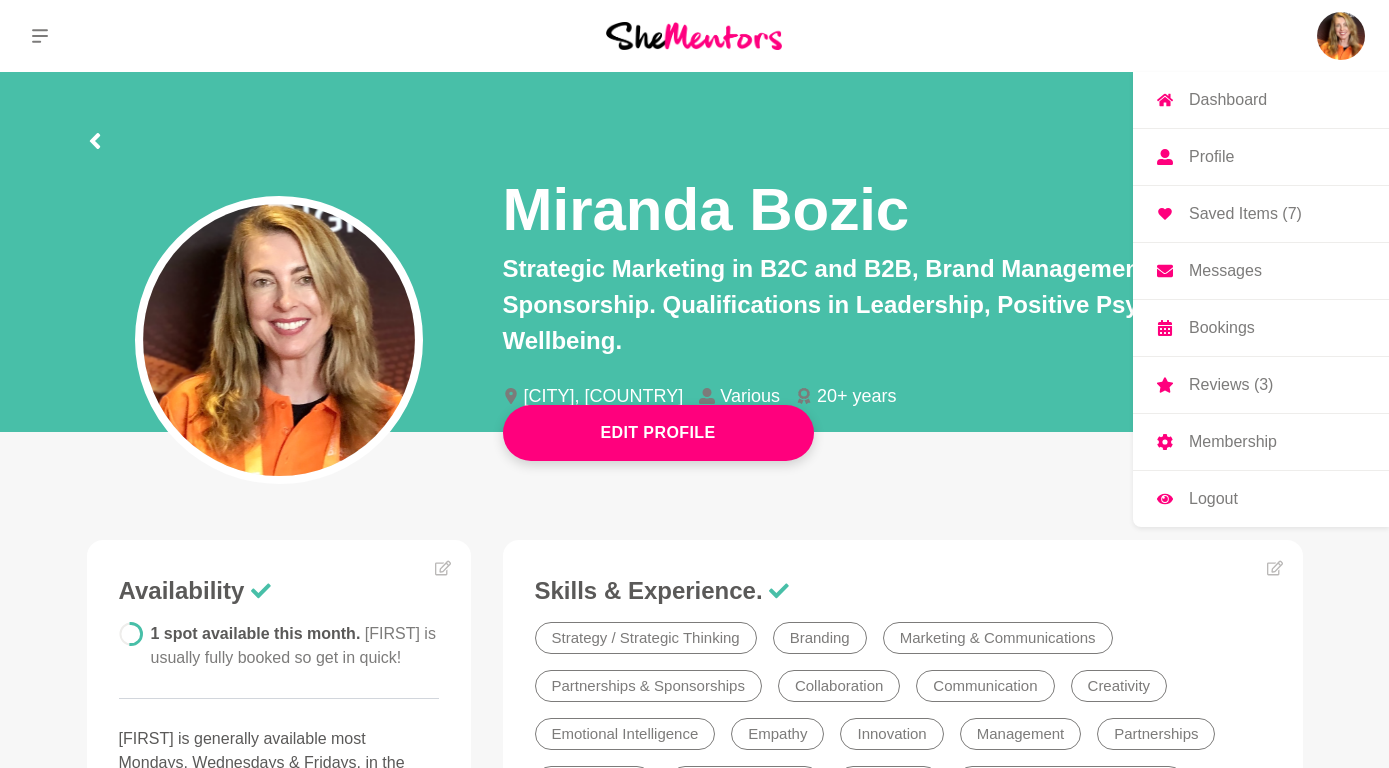 click on "Logout" at bounding box center (1213, 499) 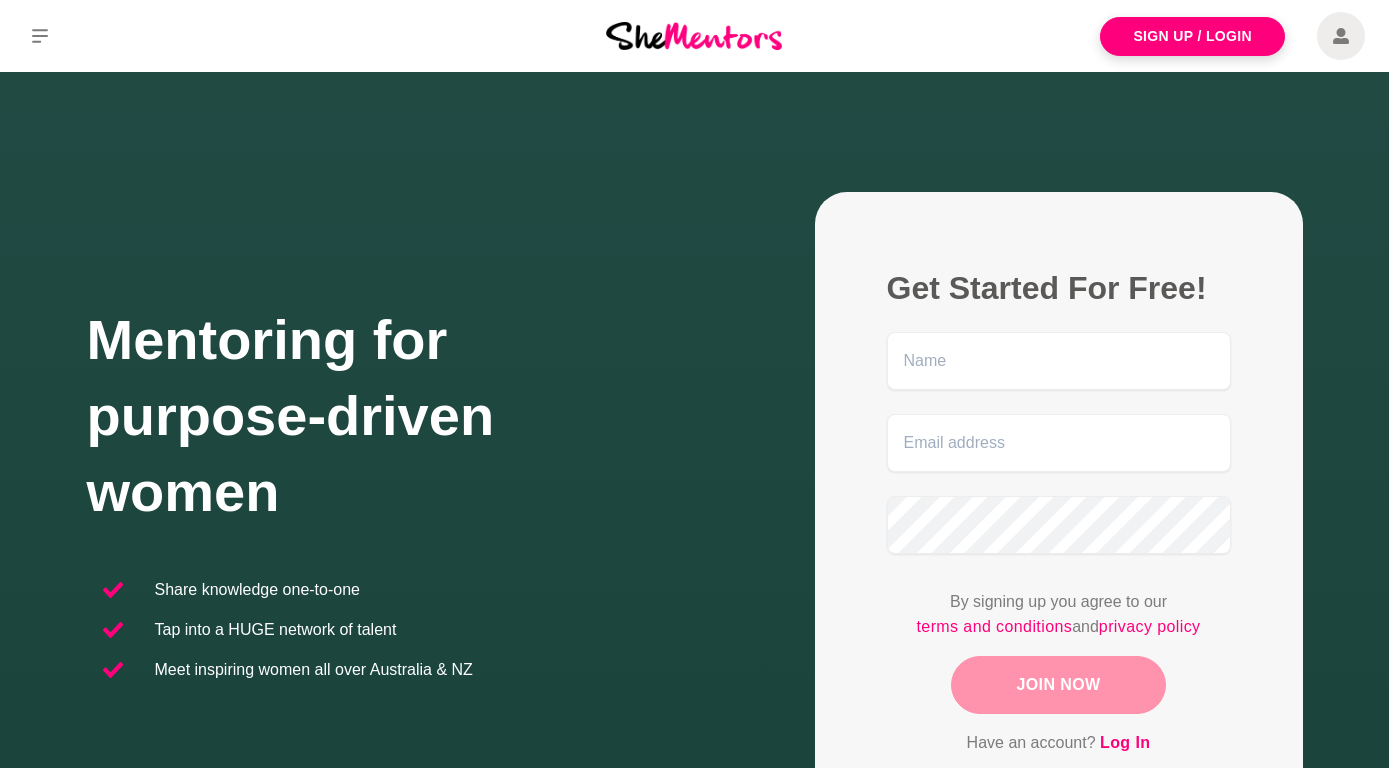 scroll, scrollTop: 0, scrollLeft: 0, axis: both 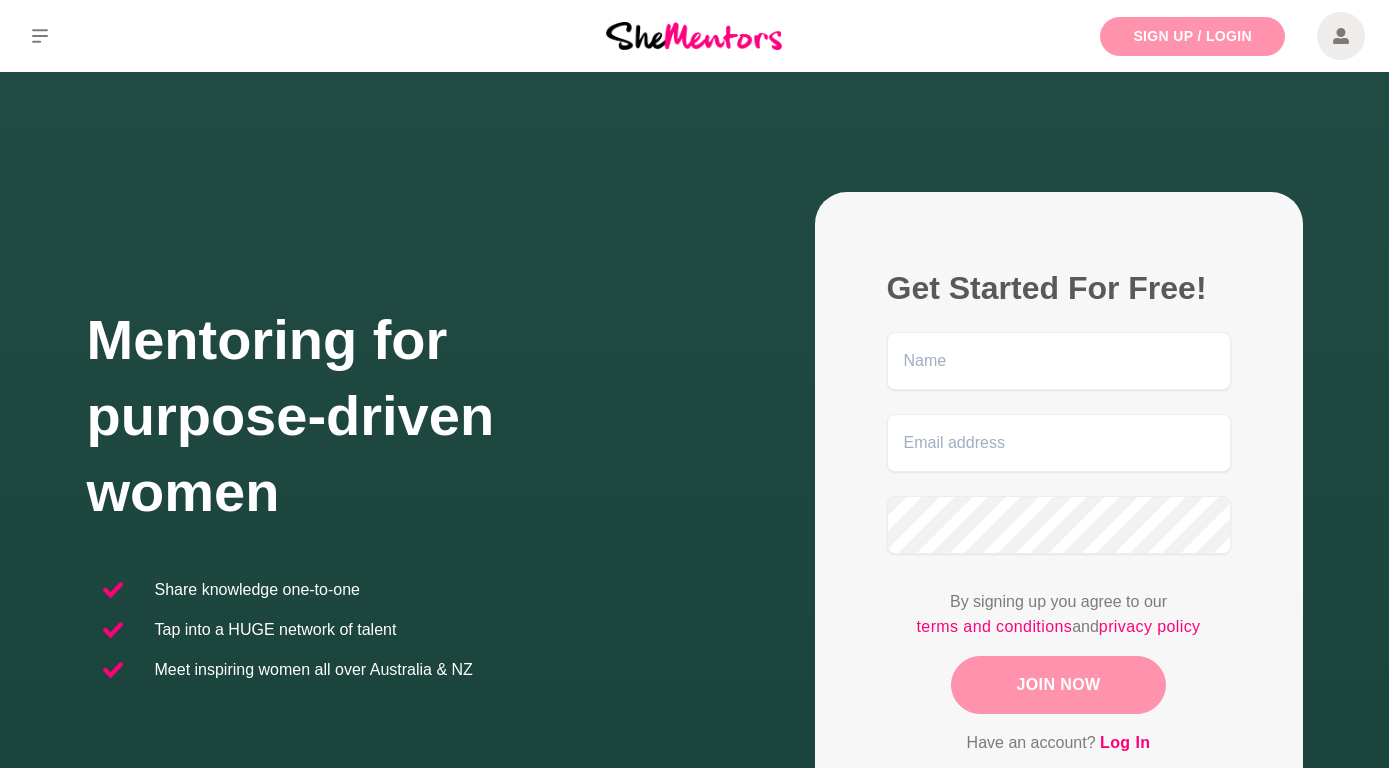 click on "Sign Up / Login" at bounding box center (1192, 36) 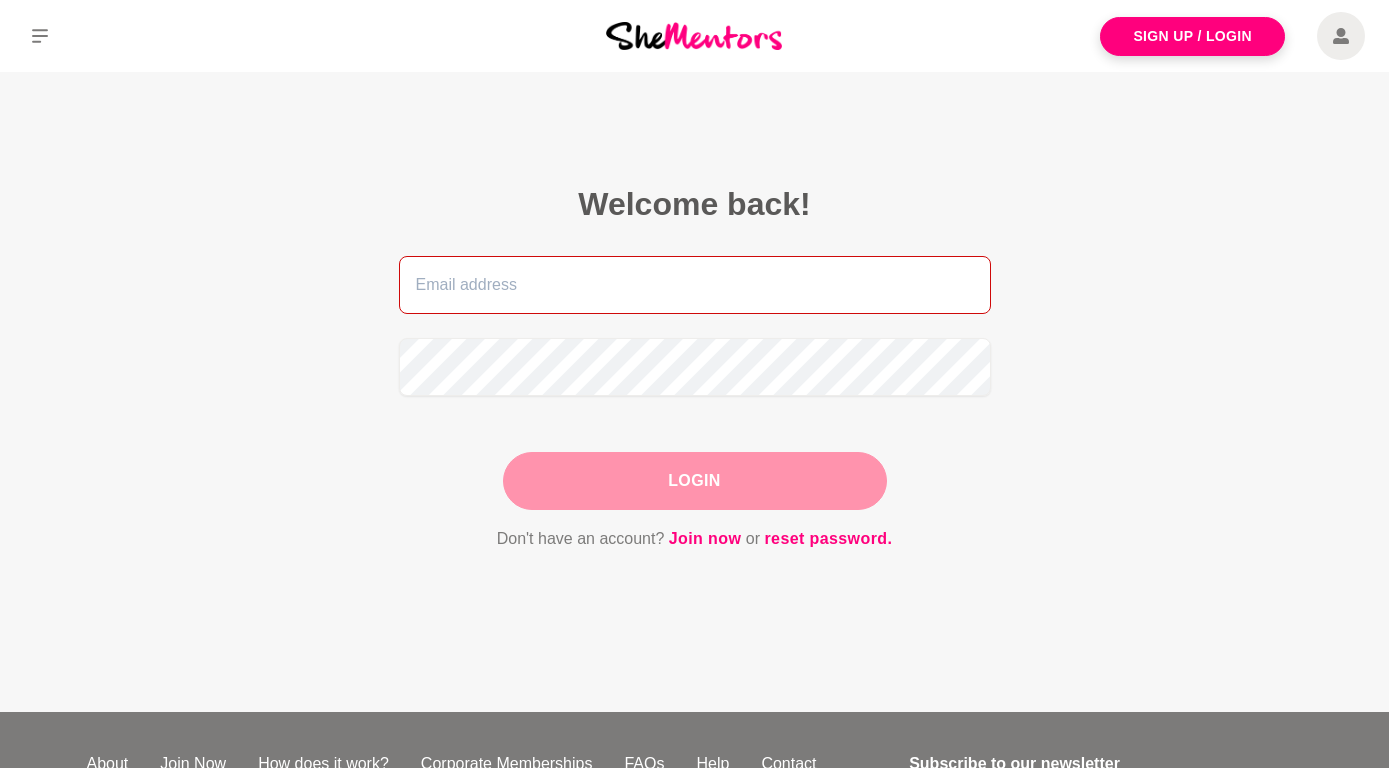 click at bounding box center [695, 285] 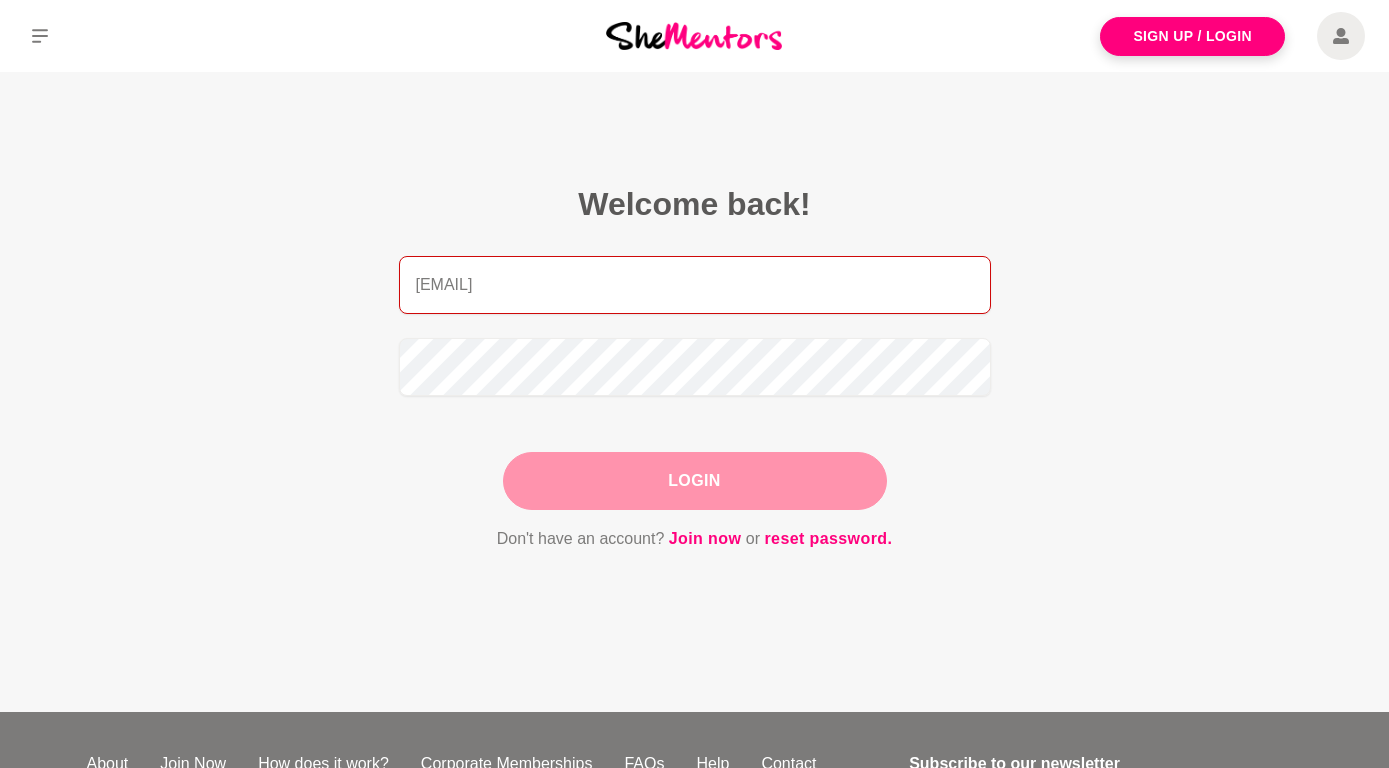 type on "[EMAIL]" 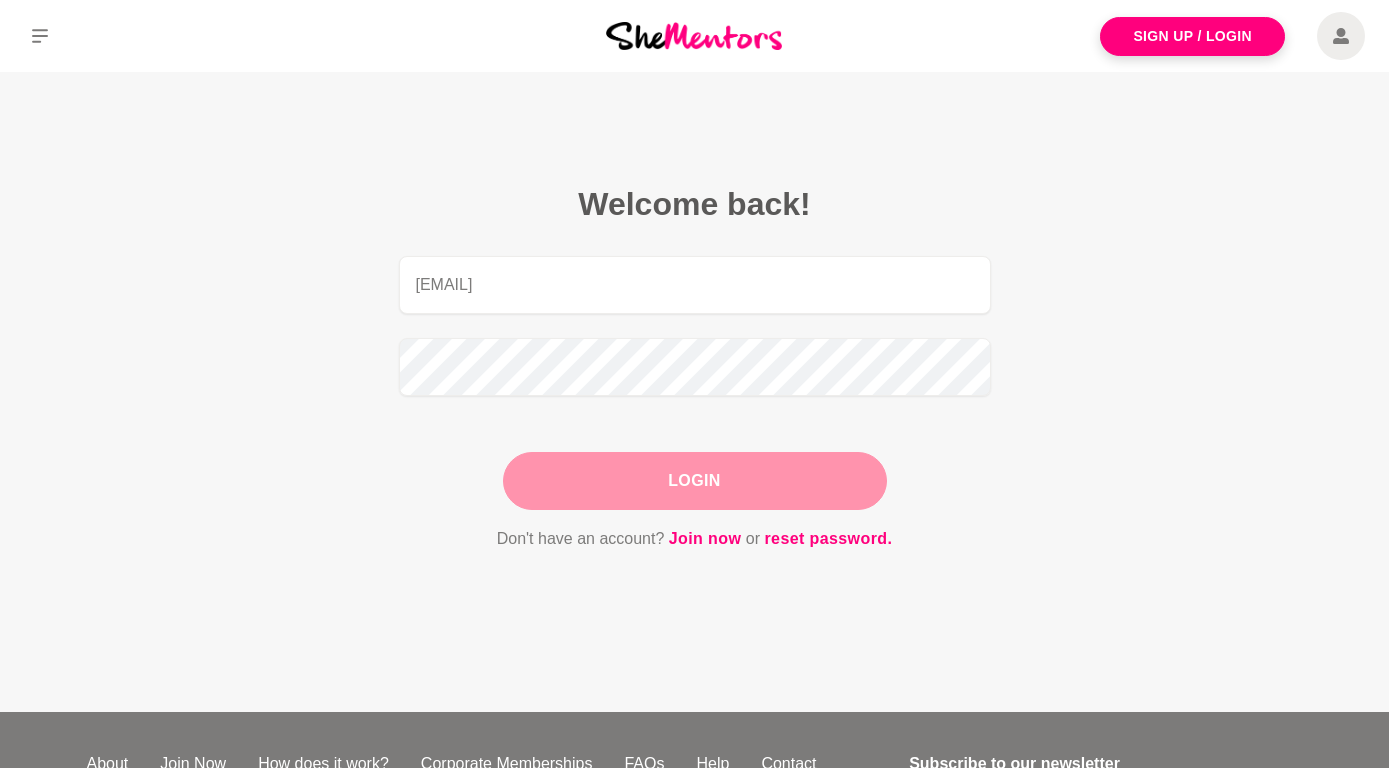 click on "Login" at bounding box center [695, 481] 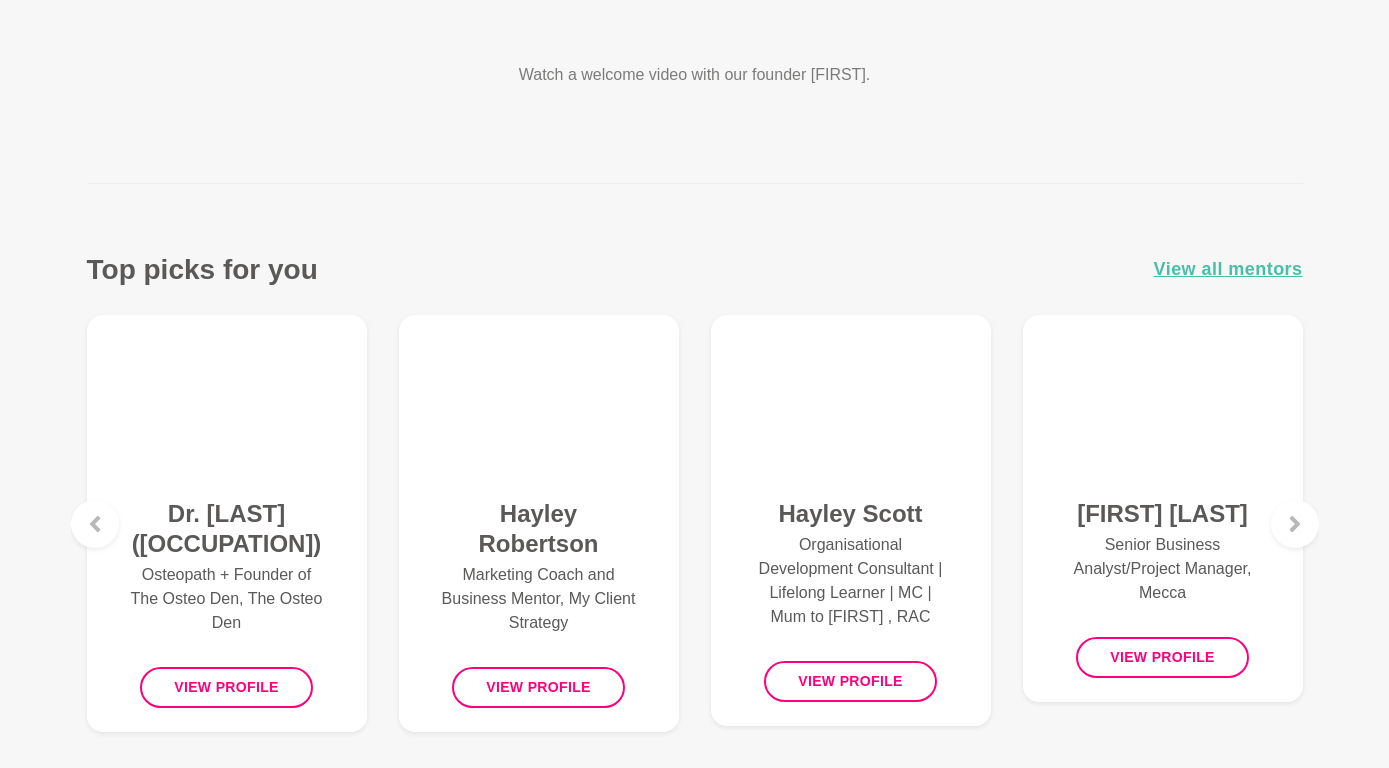 scroll, scrollTop: 0, scrollLeft: 0, axis: both 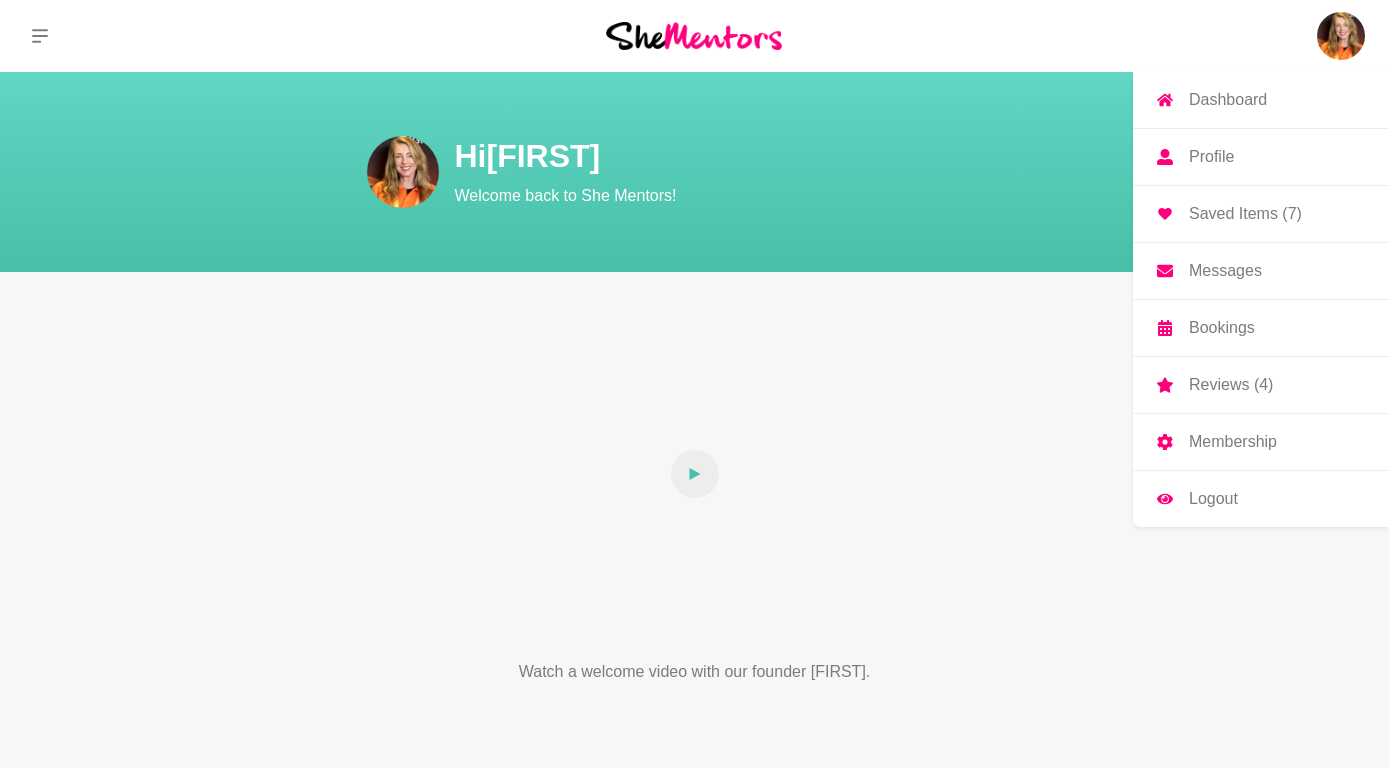 click at bounding box center (1341, 36) 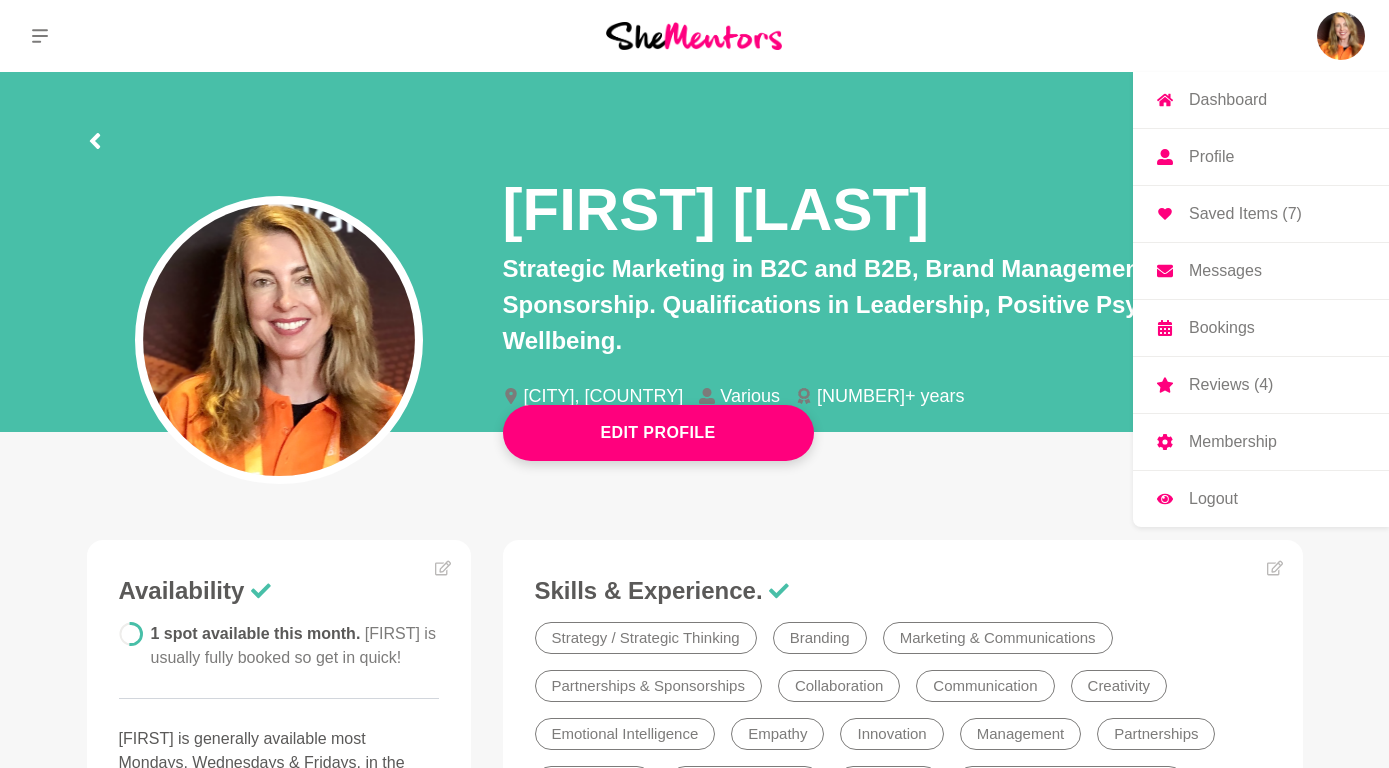 click on "Messages" at bounding box center (1225, 271) 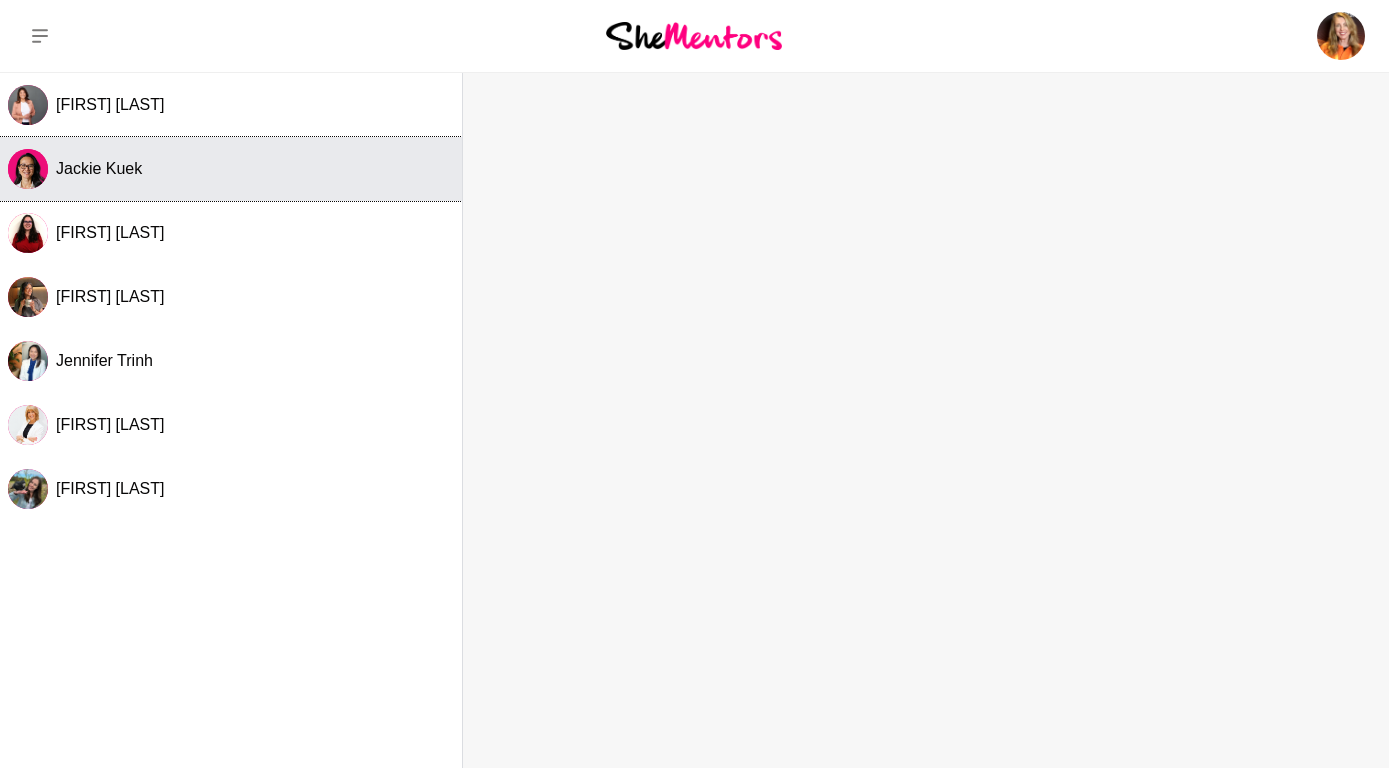 click on "Jackie Kuek" at bounding box center (255, 169) 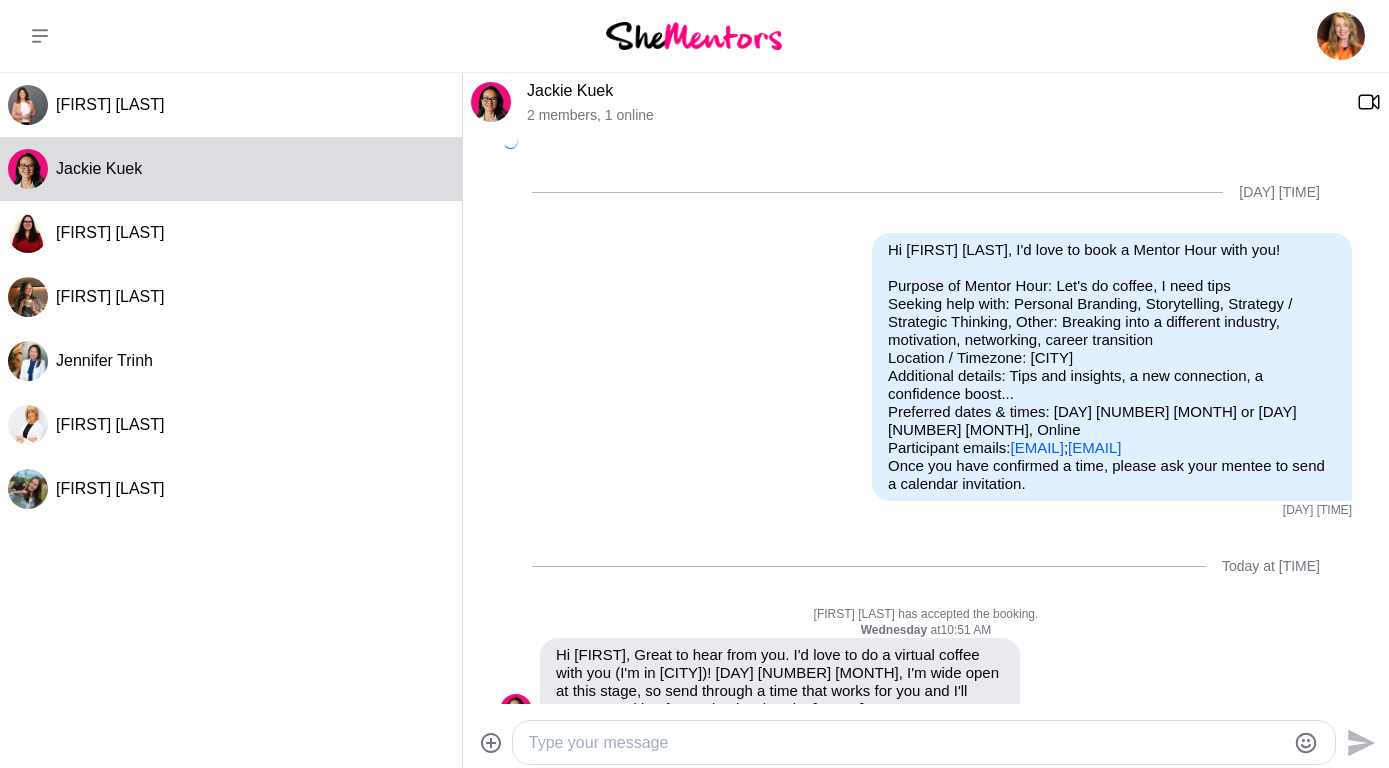 scroll, scrollTop: 160, scrollLeft: 0, axis: vertical 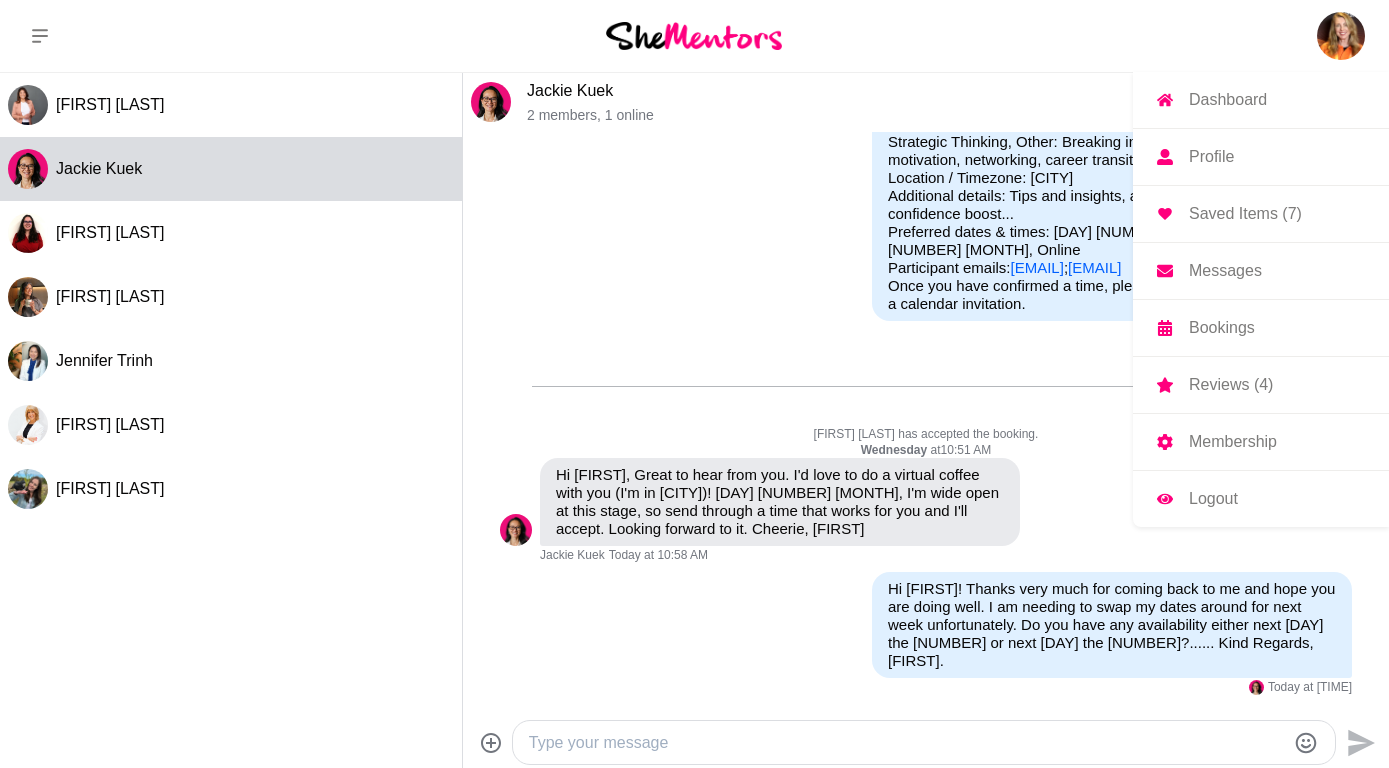 click on "Logout" at bounding box center [1213, 499] 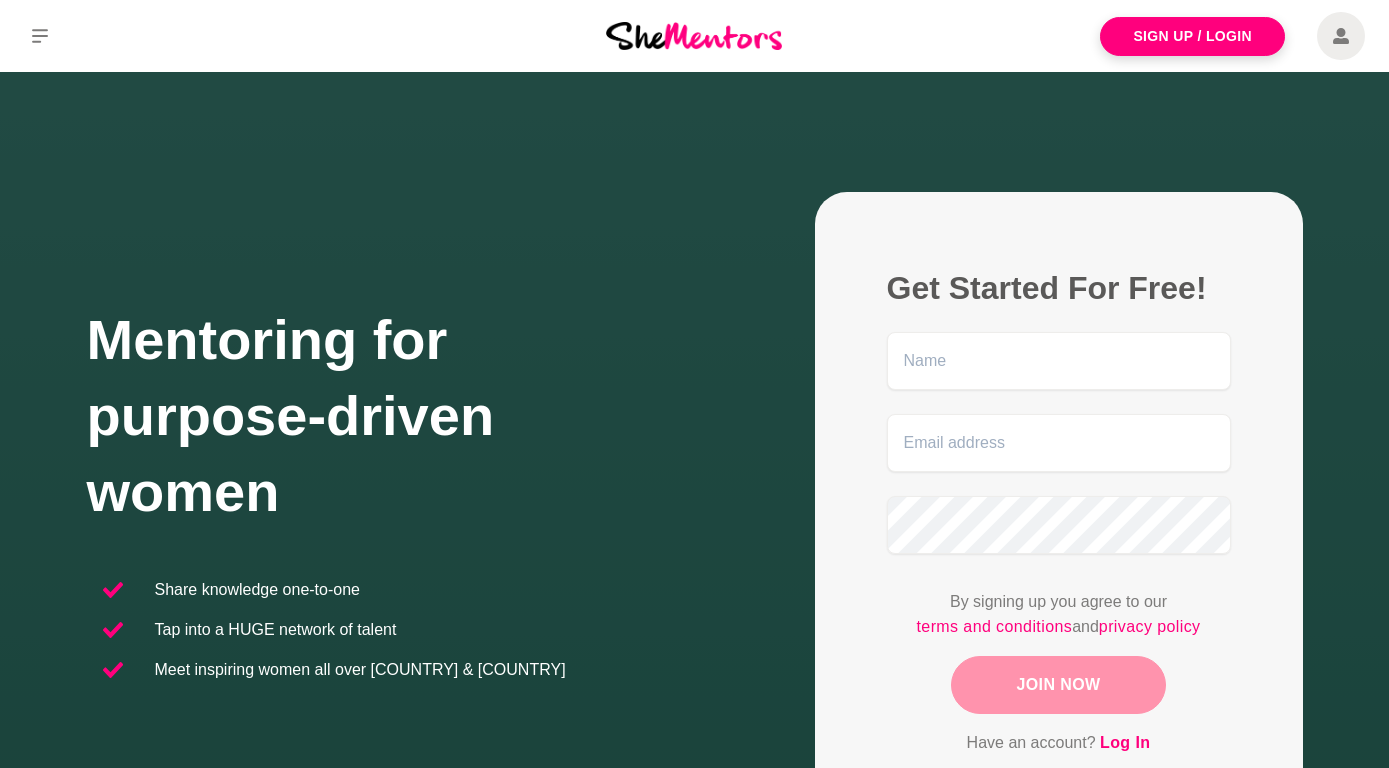 scroll, scrollTop: 0, scrollLeft: 0, axis: both 